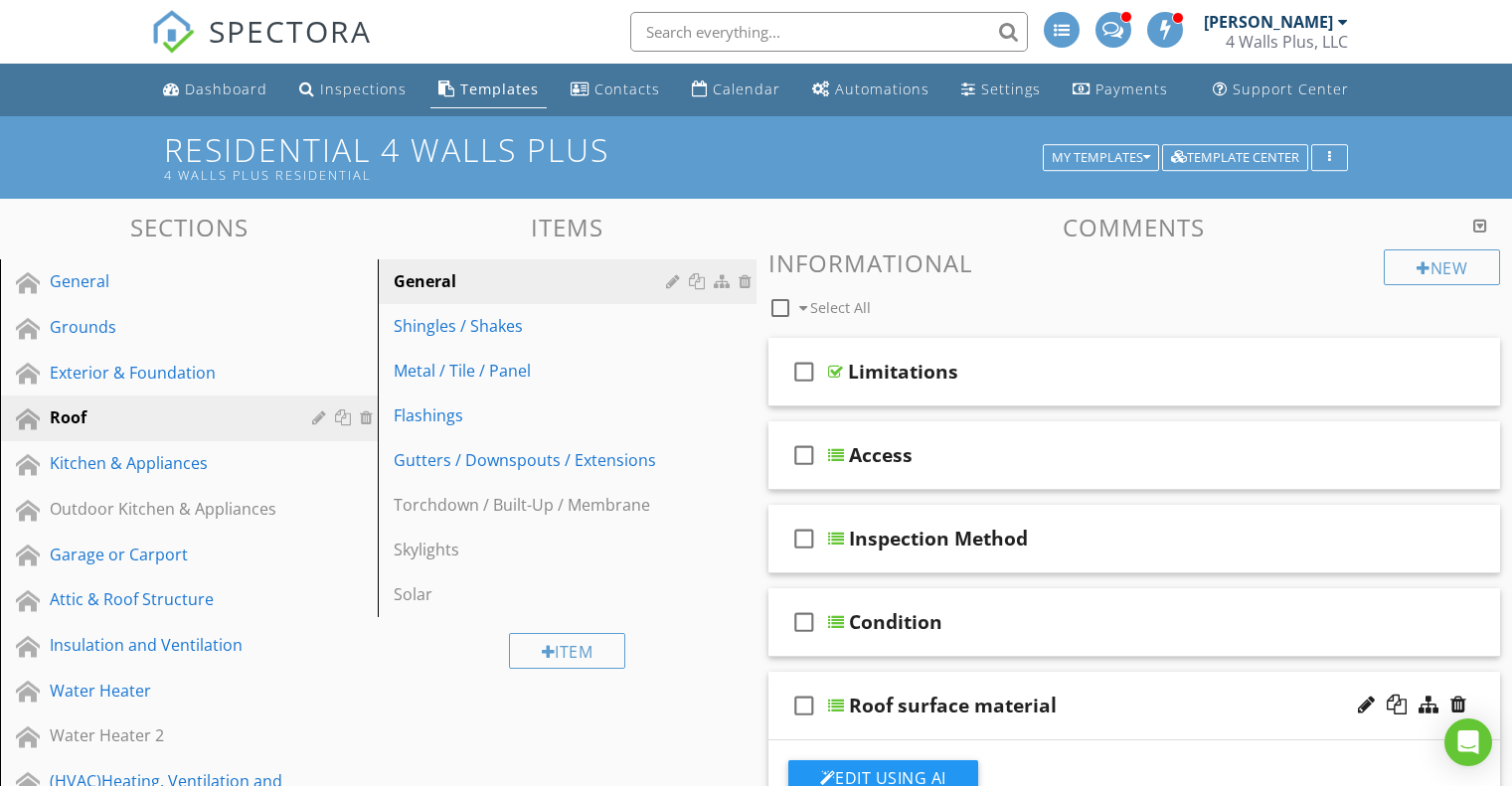 scroll, scrollTop: 0, scrollLeft: 0, axis: both 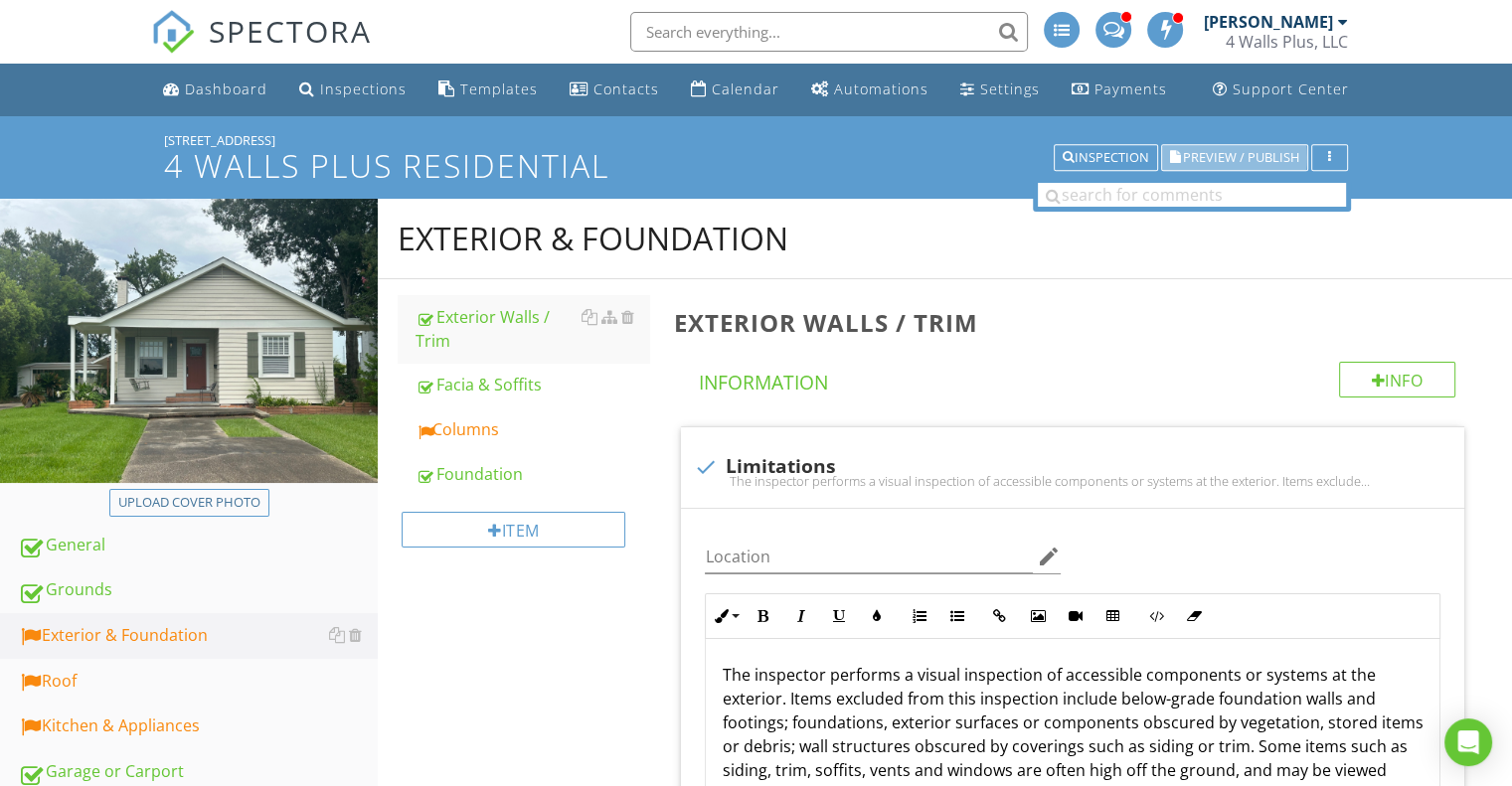 click on "Preview / Publish" at bounding box center (1241, 157) 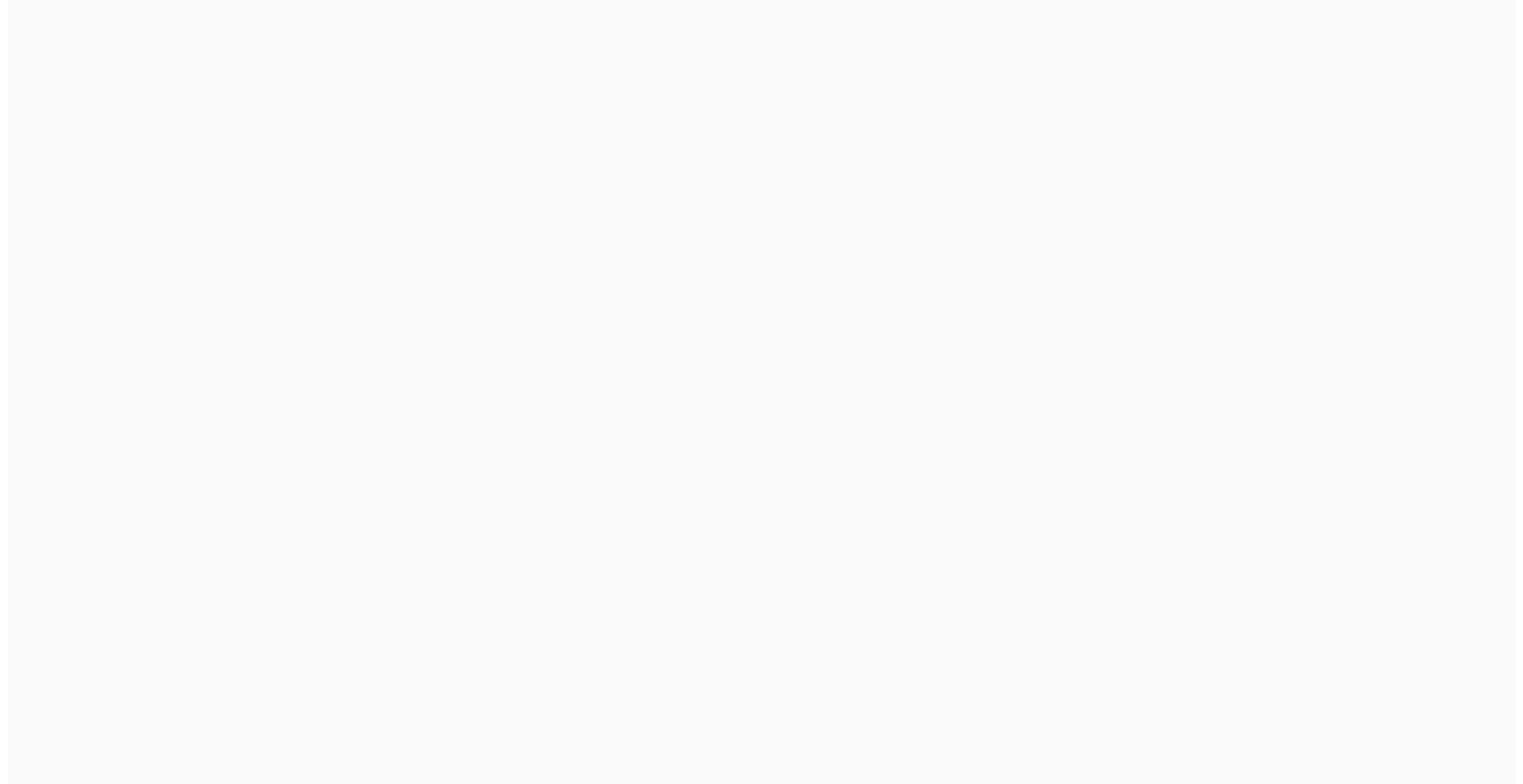 scroll, scrollTop: 0, scrollLeft: 0, axis: both 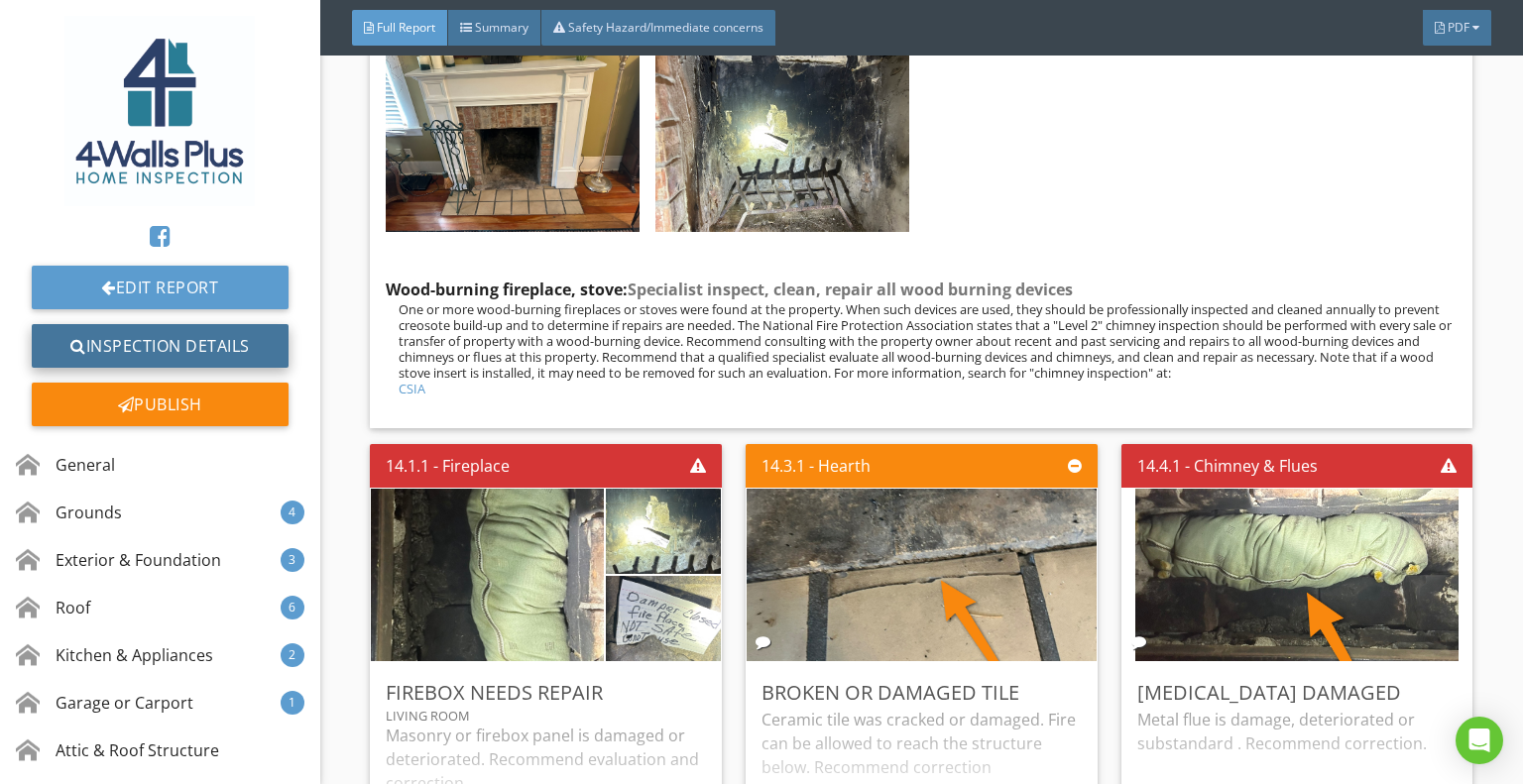 click on "Inspection Details" at bounding box center (160, 346) 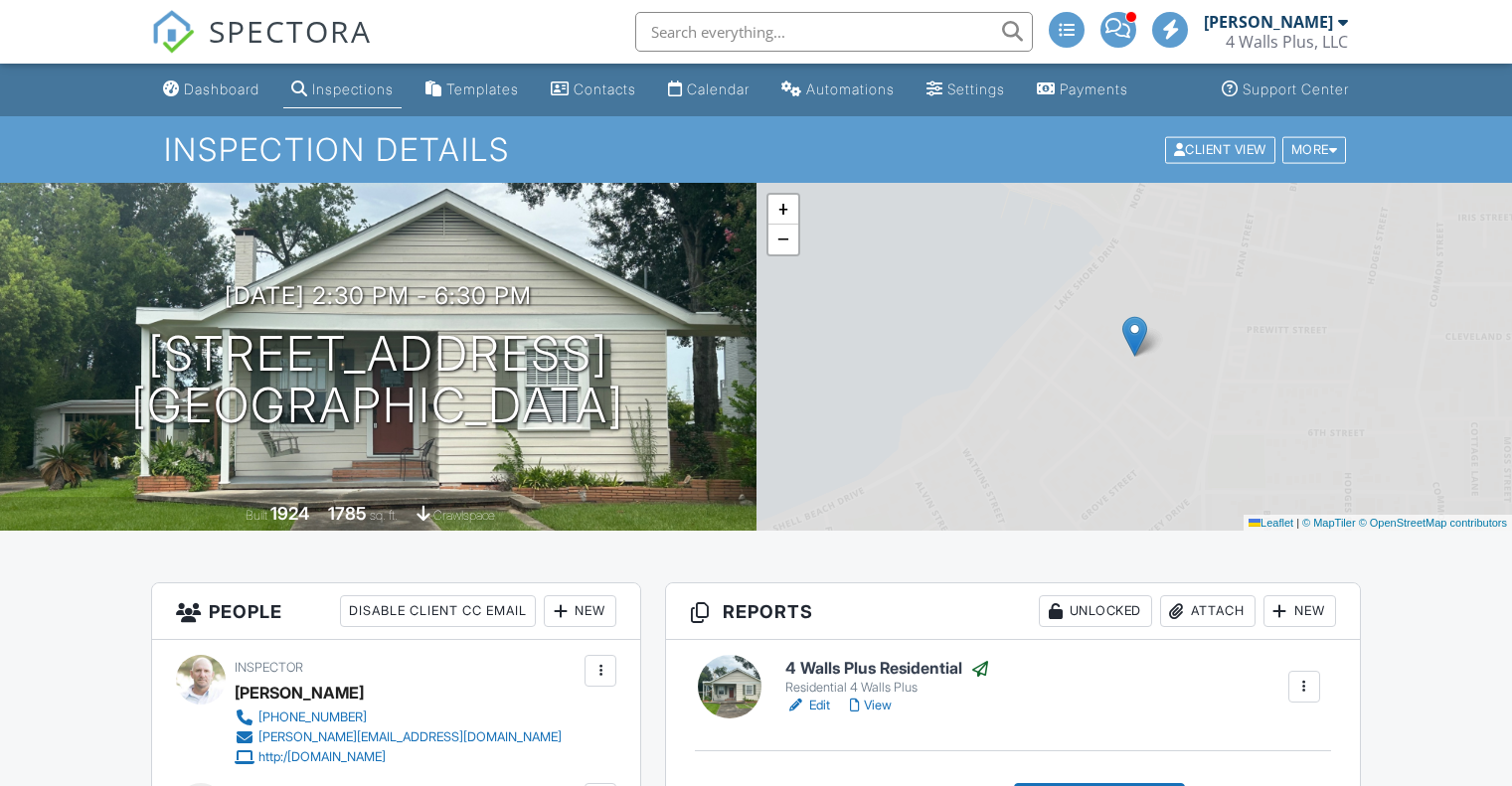 scroll, scrollTop: 0, scrollLeft: 0, axis: both 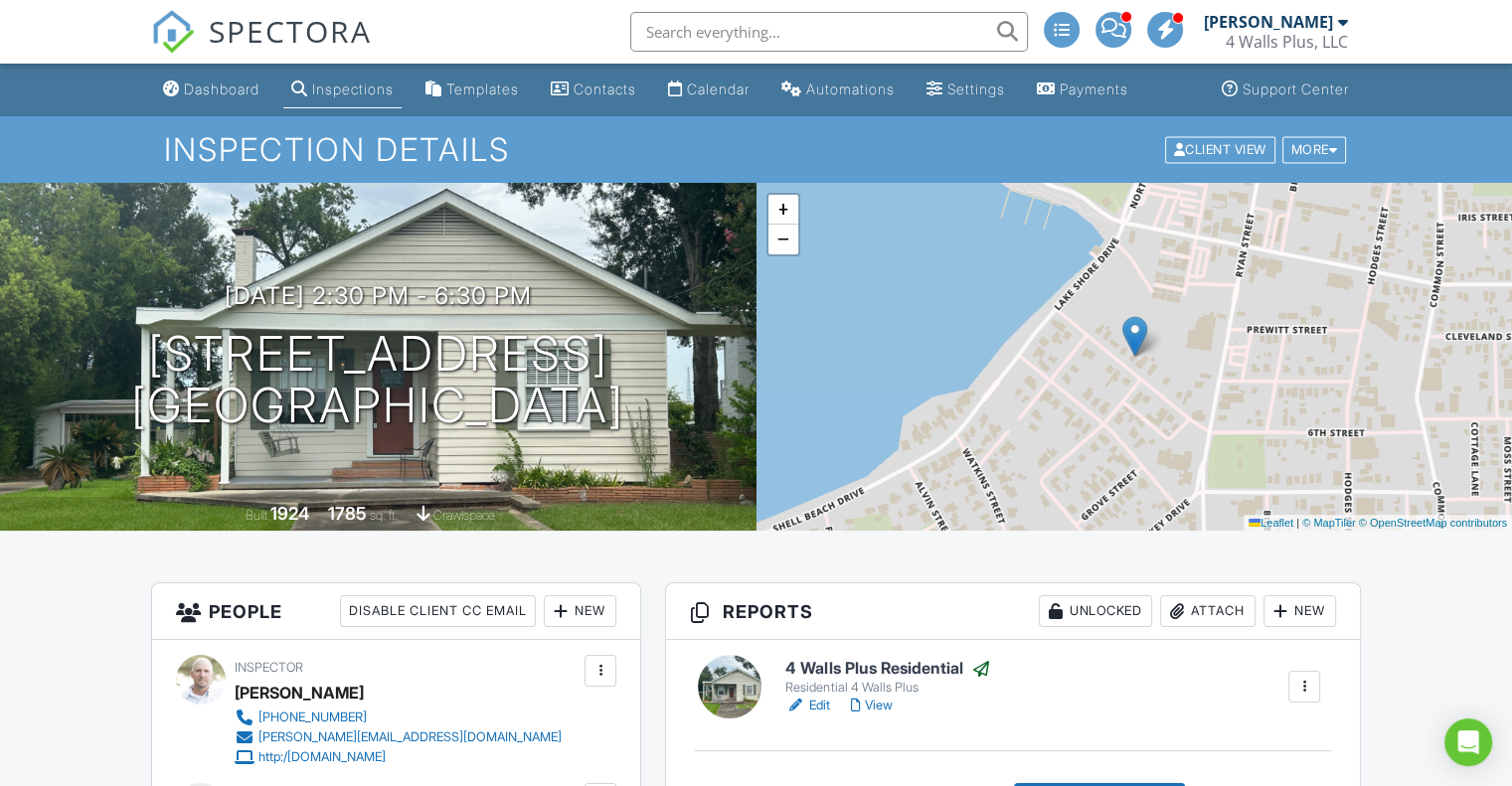 click on "Inspections" at bounding box center [353, 88] 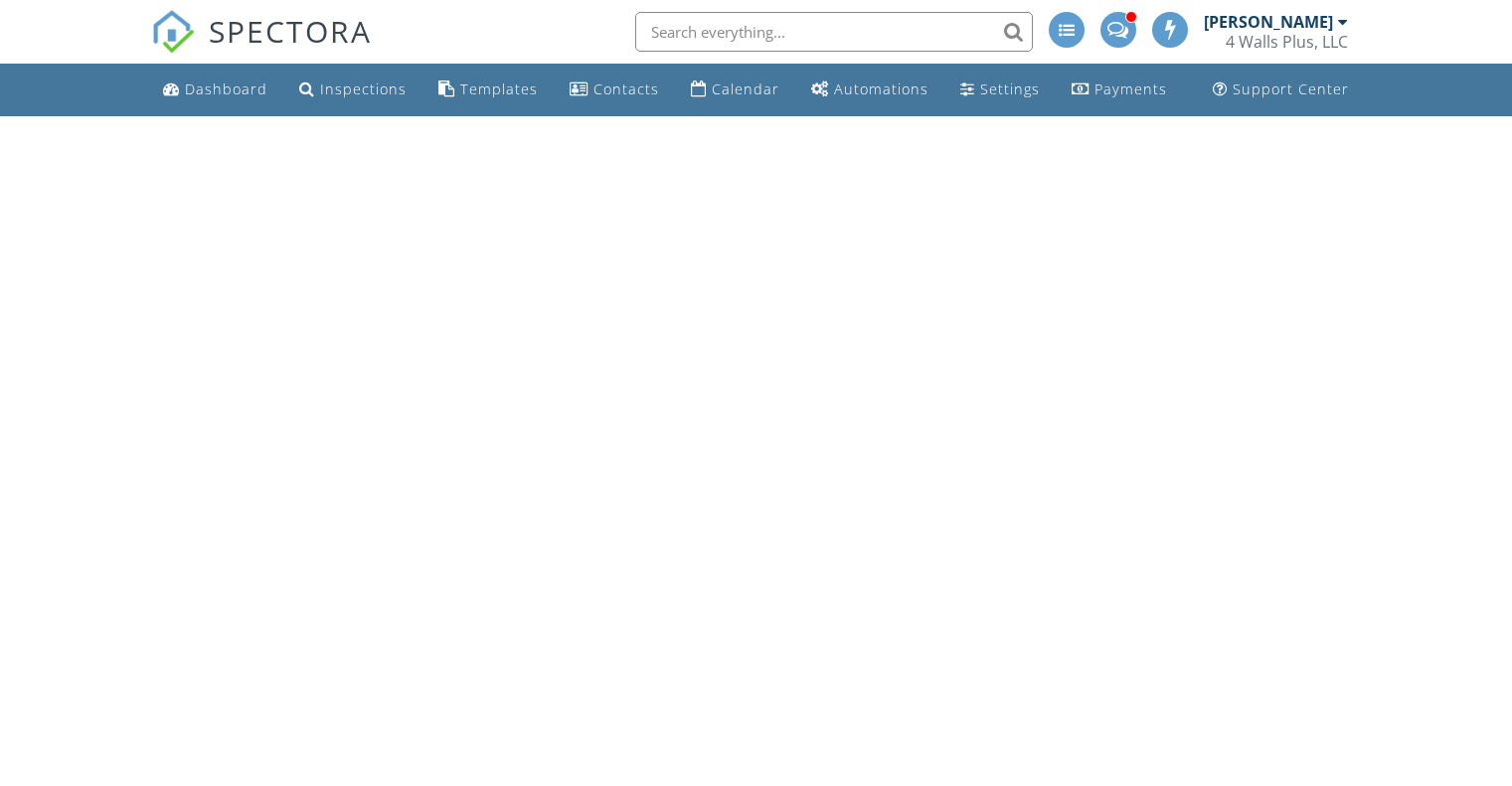 scroll, scrollTop: 0, scrollLeft: 0, axis: both 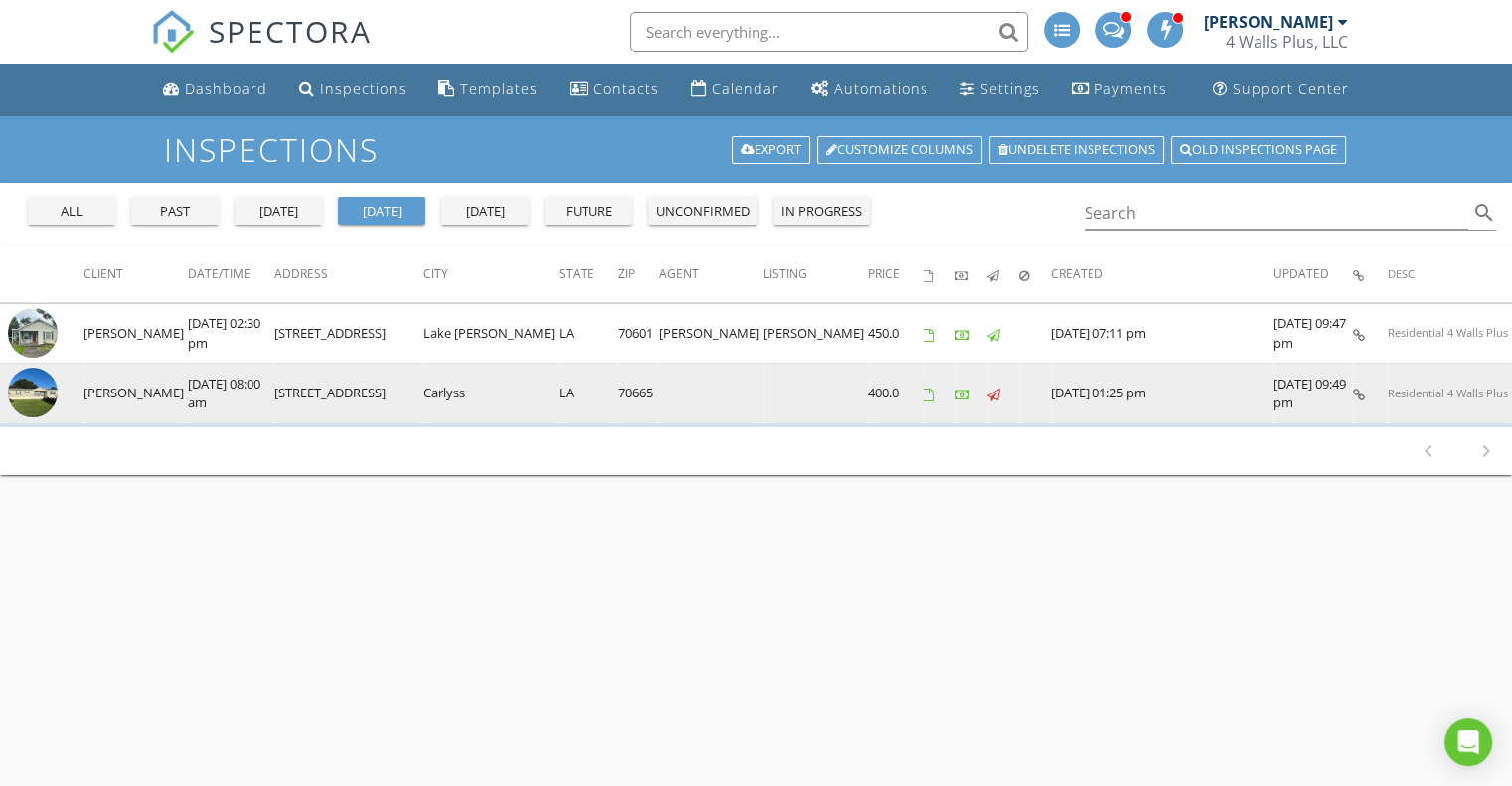 click at bounding box center (33, 393) 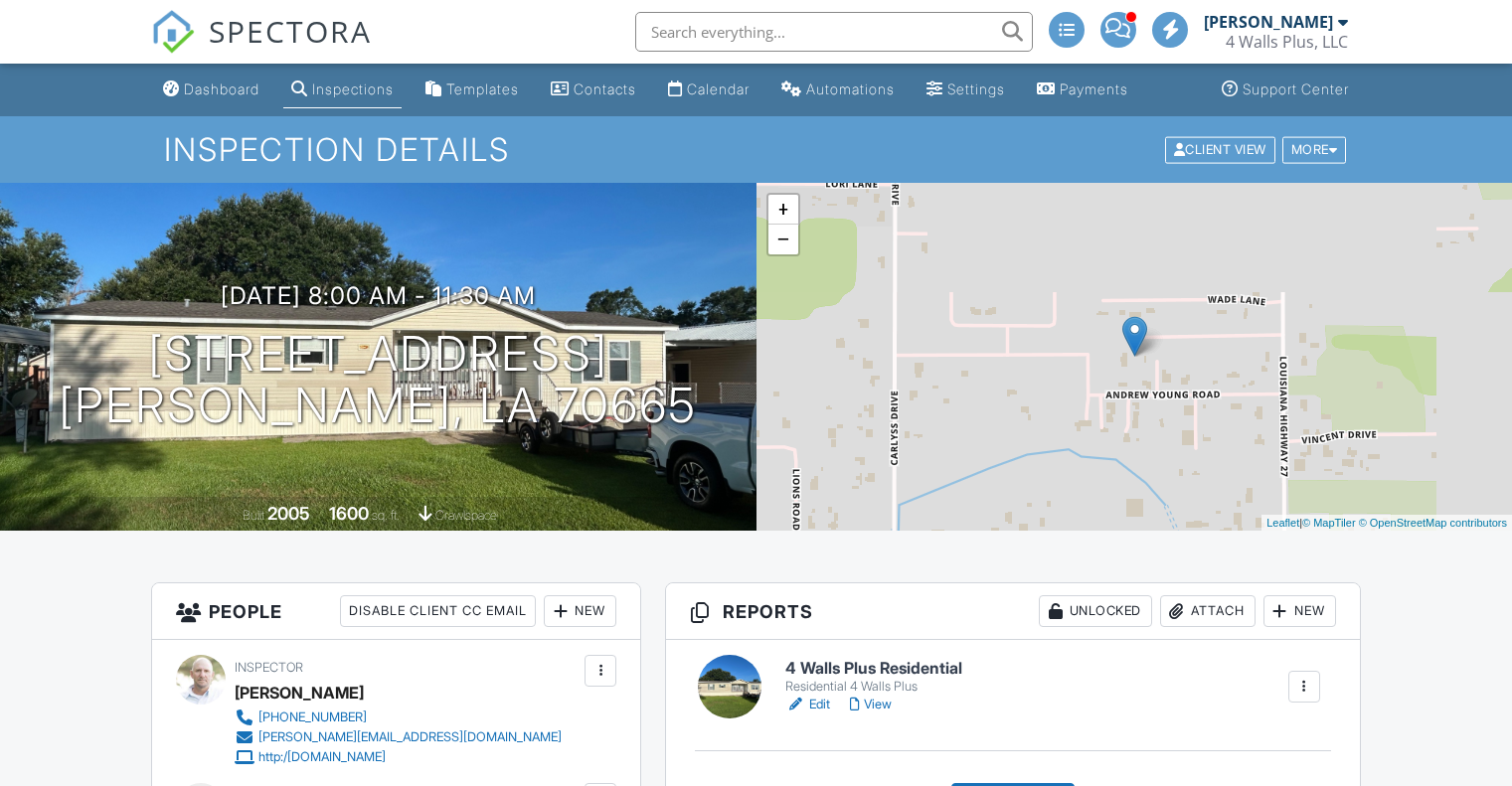 scroll, scrollTop: 0, scrollLeft: 0, axis: both 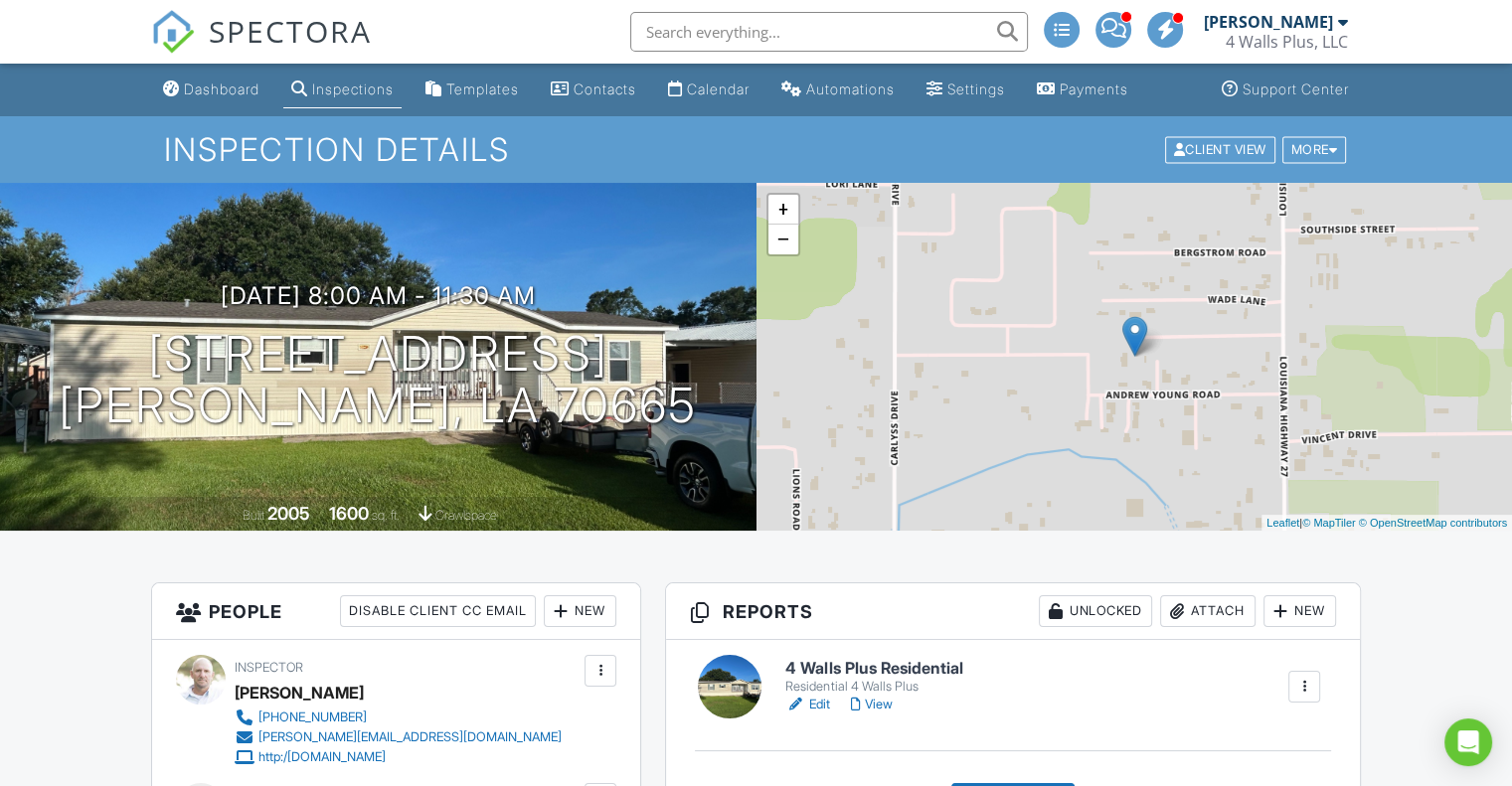 click on "Edit" at bounding box center [807, 705] 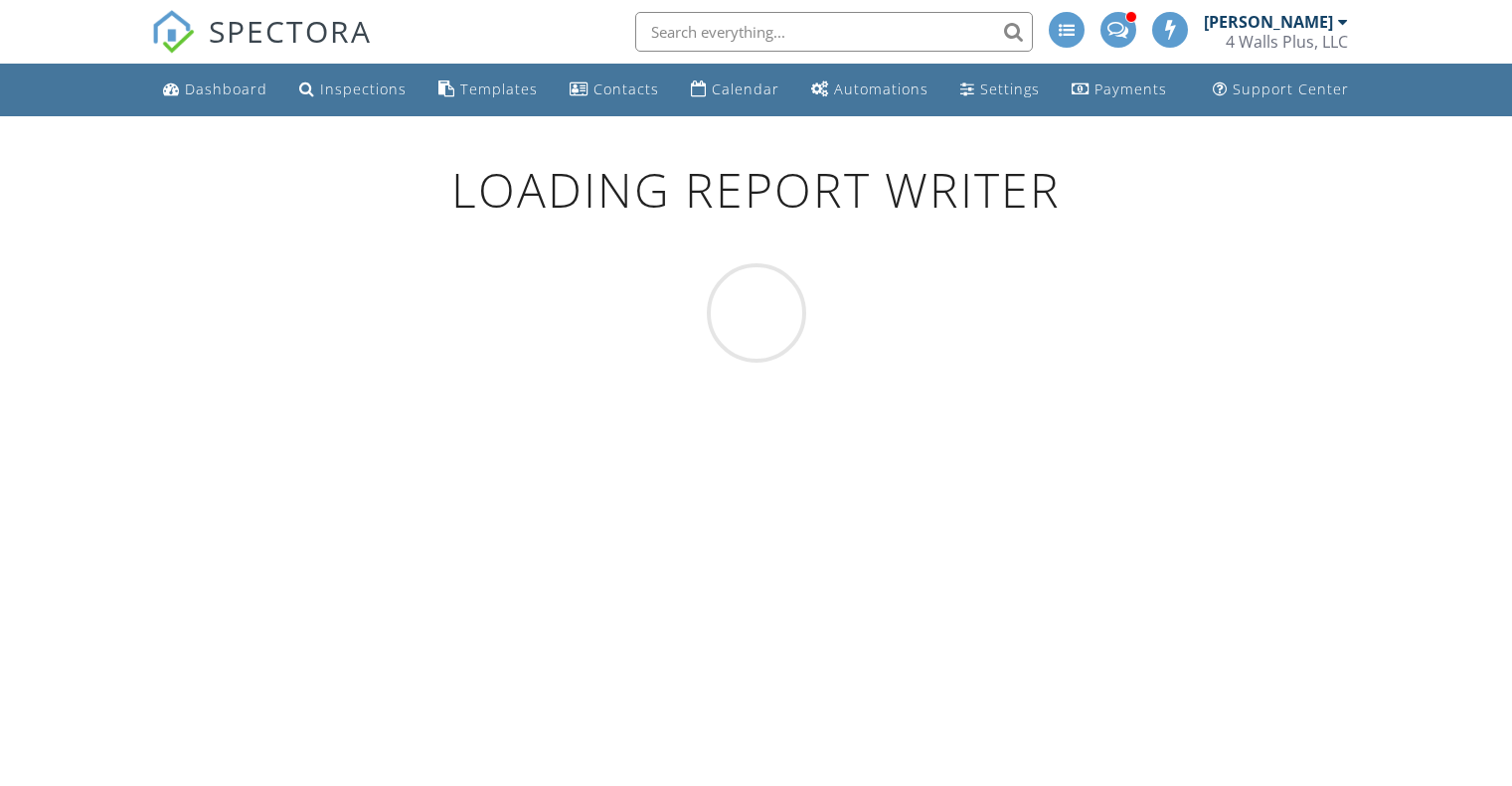 scroll, scrollTop: 0, scrollLeft: 0, axis: both 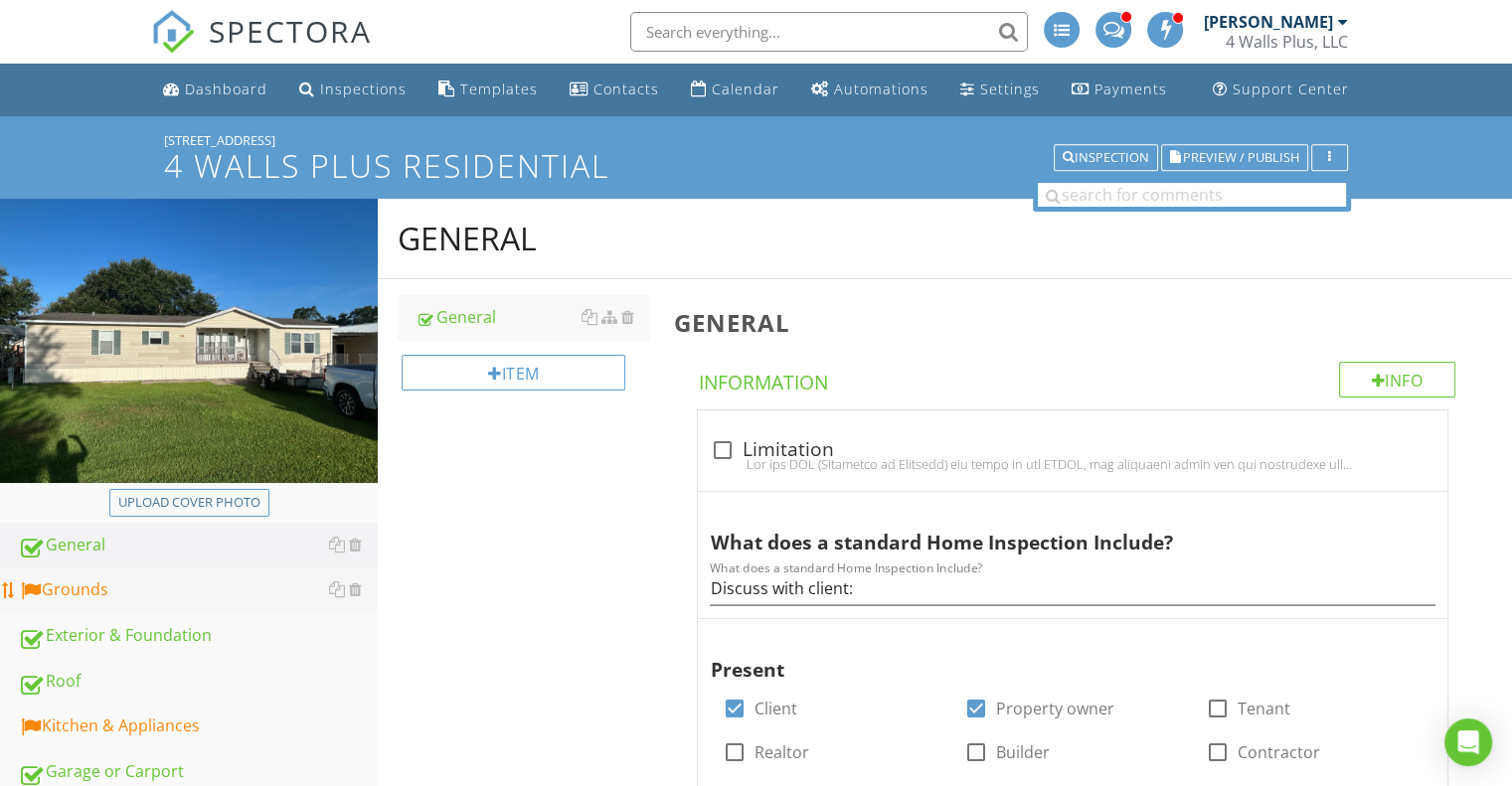click on "Grounds" at bounding box center (198, 590) 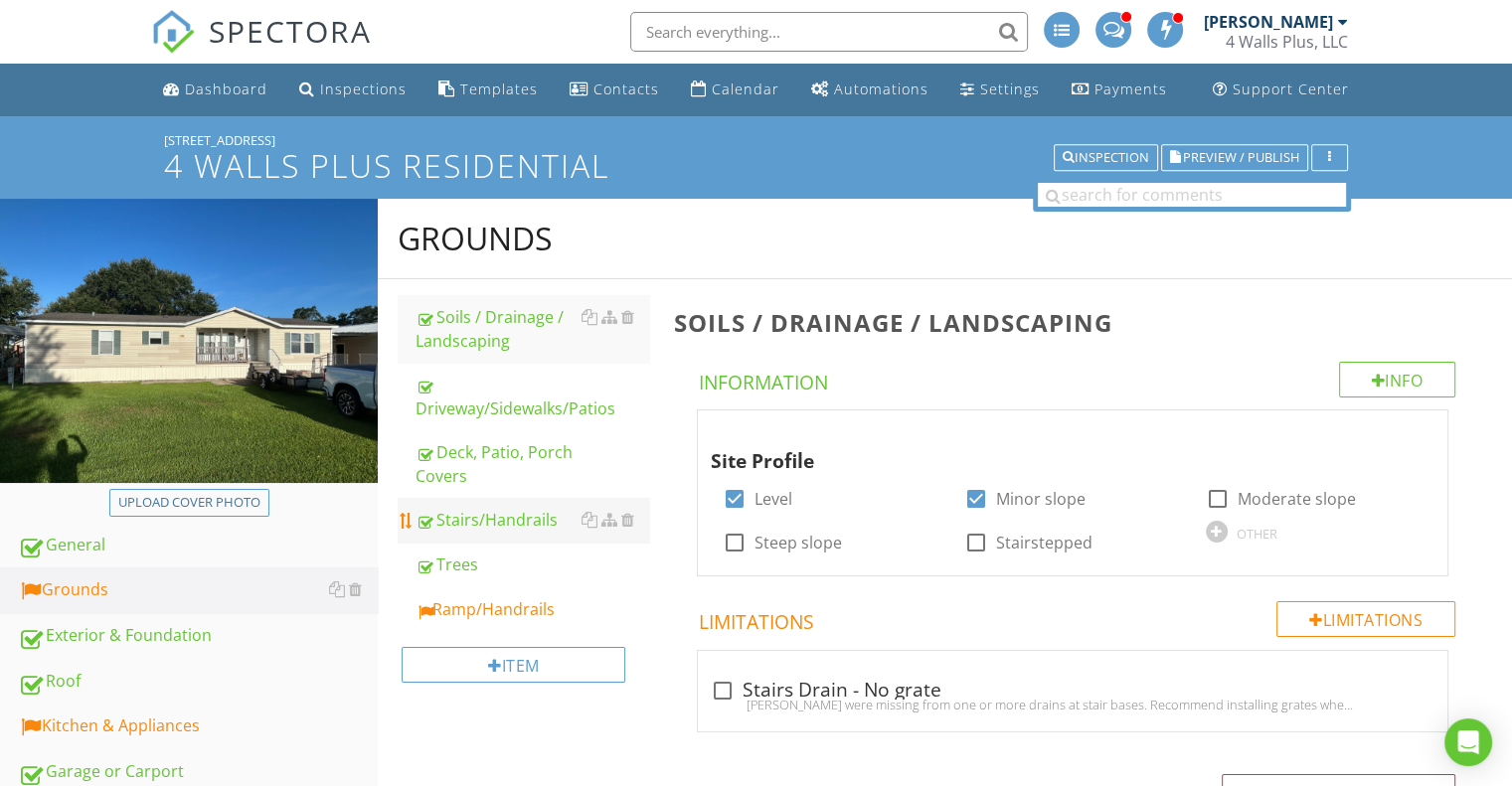 click on "Stairs/Handrails" at bounding box center (532, 520) 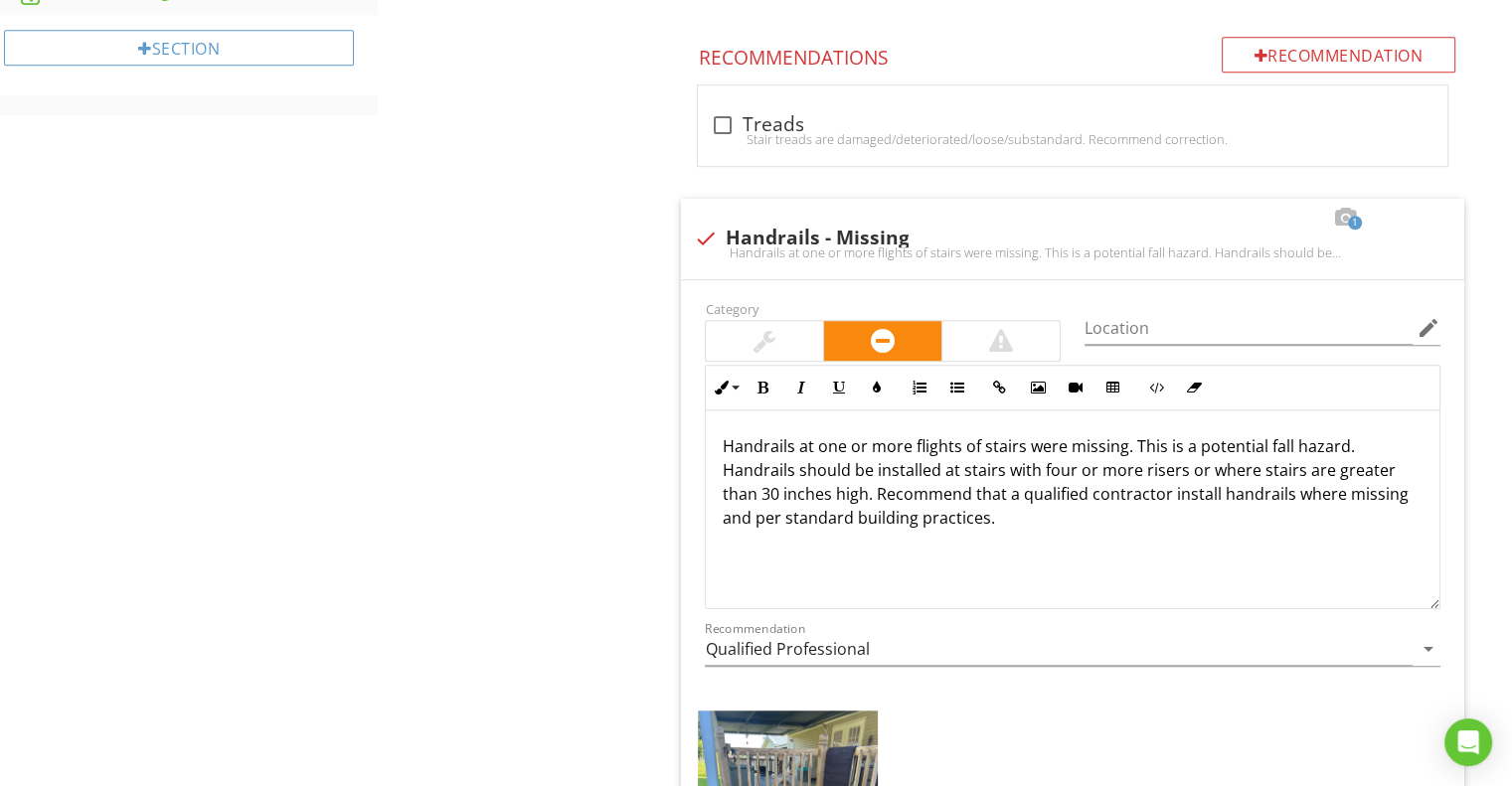 scroll, scrollTop: 1331, scrollLeft: 0, axis: vertical 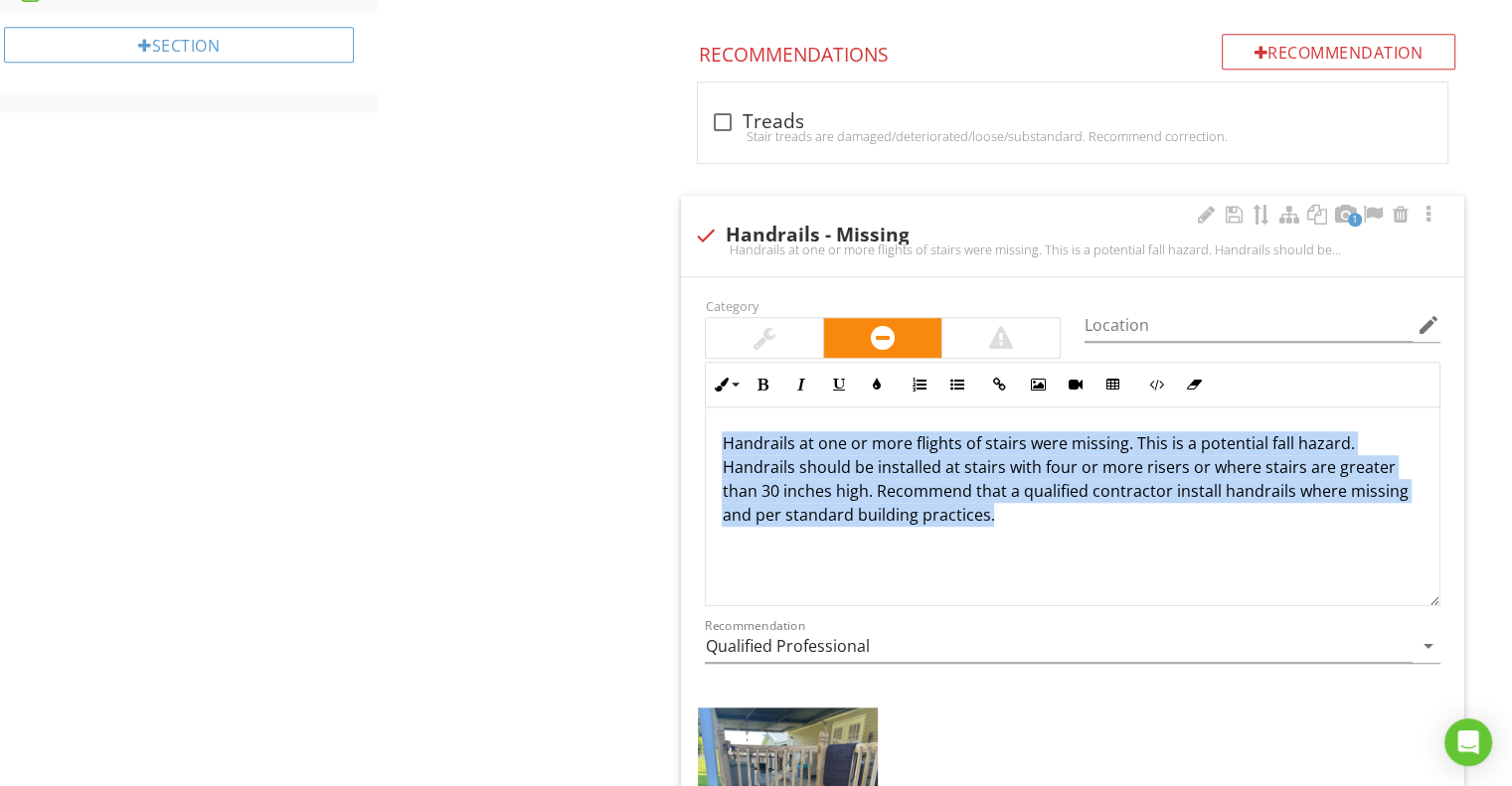 drag, startPoint x: 1011, startPoint y: 513, endPoint x: 710, endPoint y: 439, distance: 309.9629 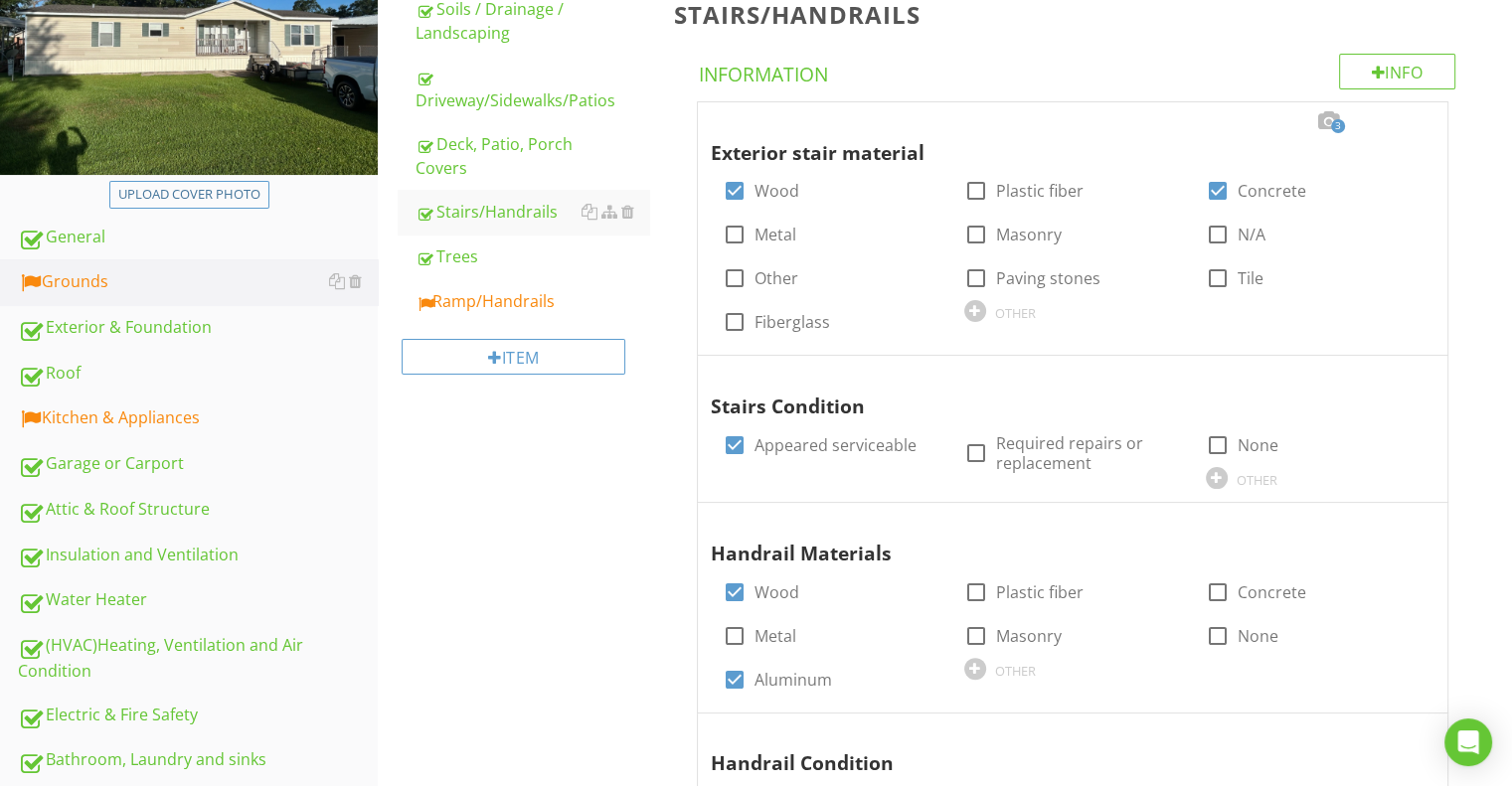 scroll, scrollTop: 306, scrollLeft: 0, axis: vertical 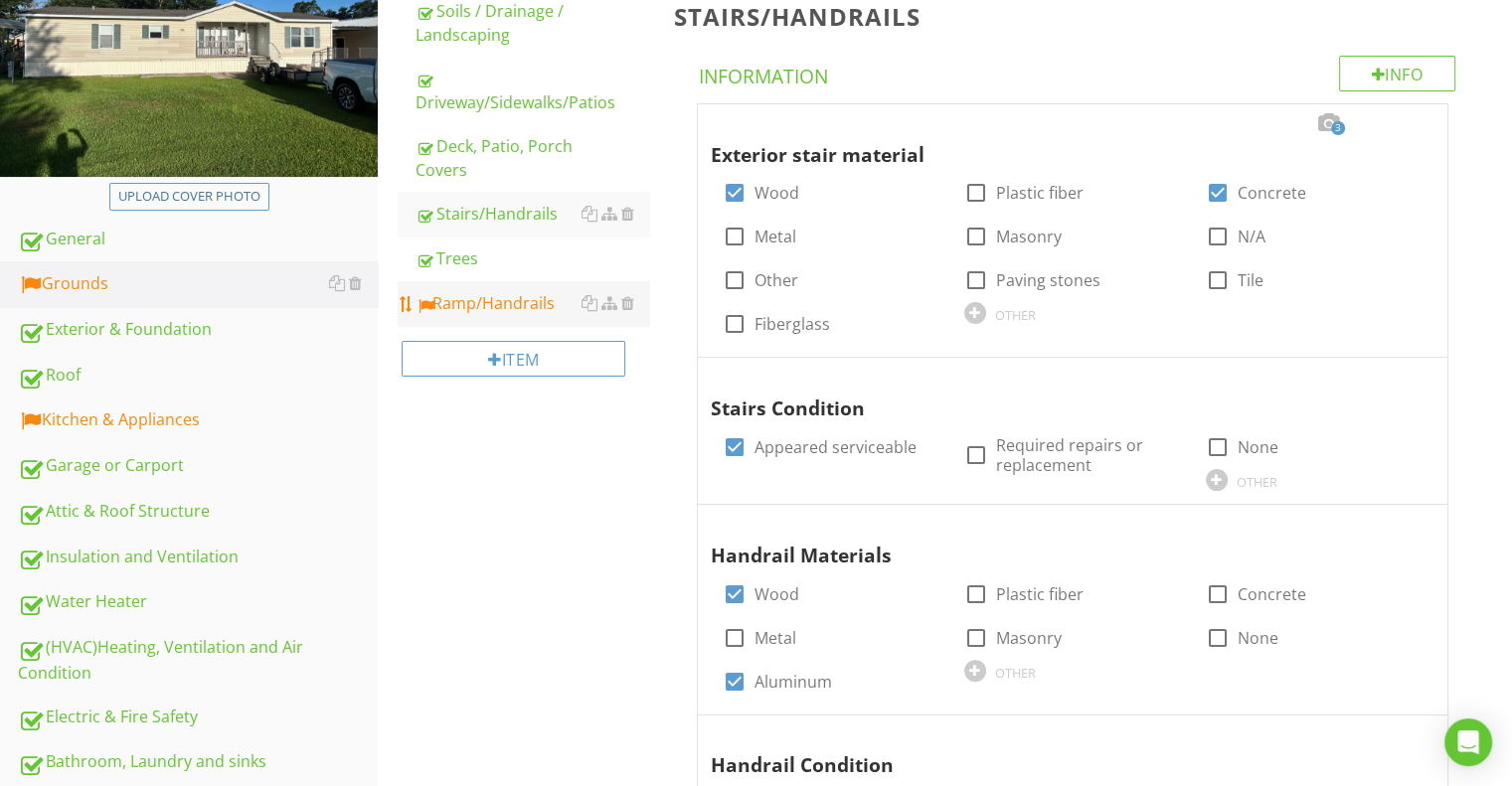 click on "Ramp/Handrails" at bounding box center (532, 303) 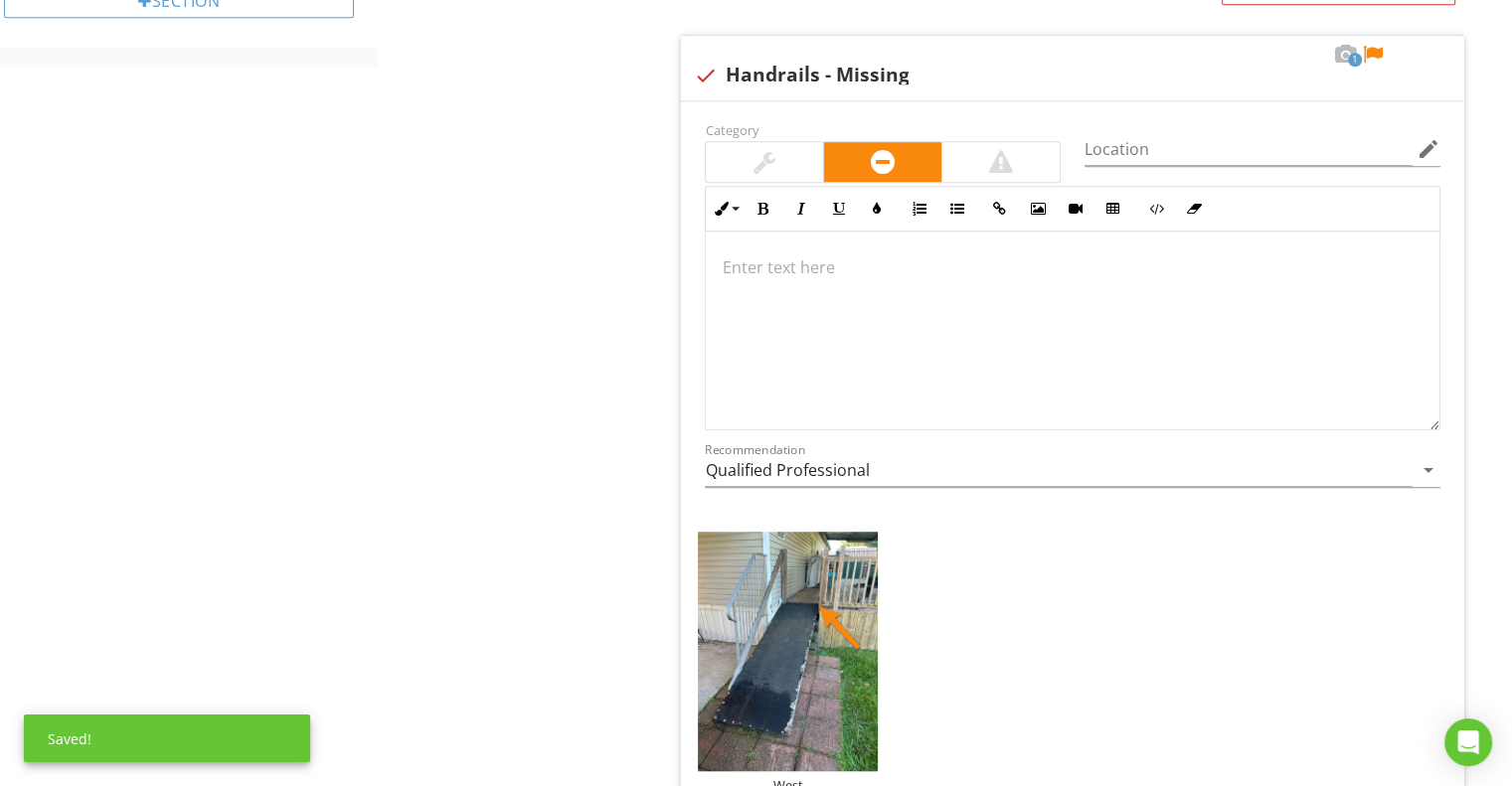 scroll, scrollTop: 1375, scrollLeft: 0, axis: vertical 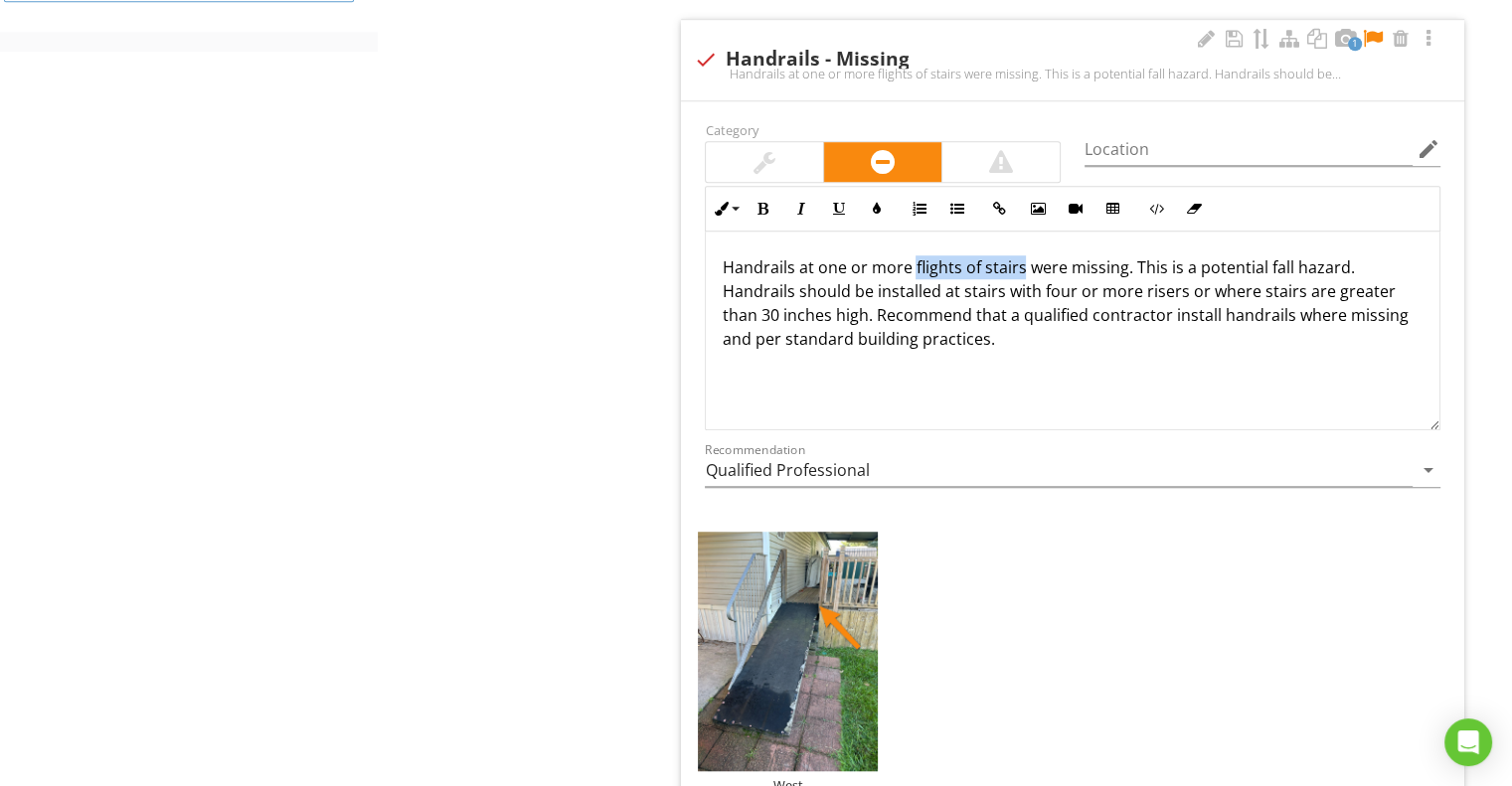 drag, startPoint x: 1020, startPoint y: 266, endPoint x: 915, endPoint y: 265, distance: 105.004762 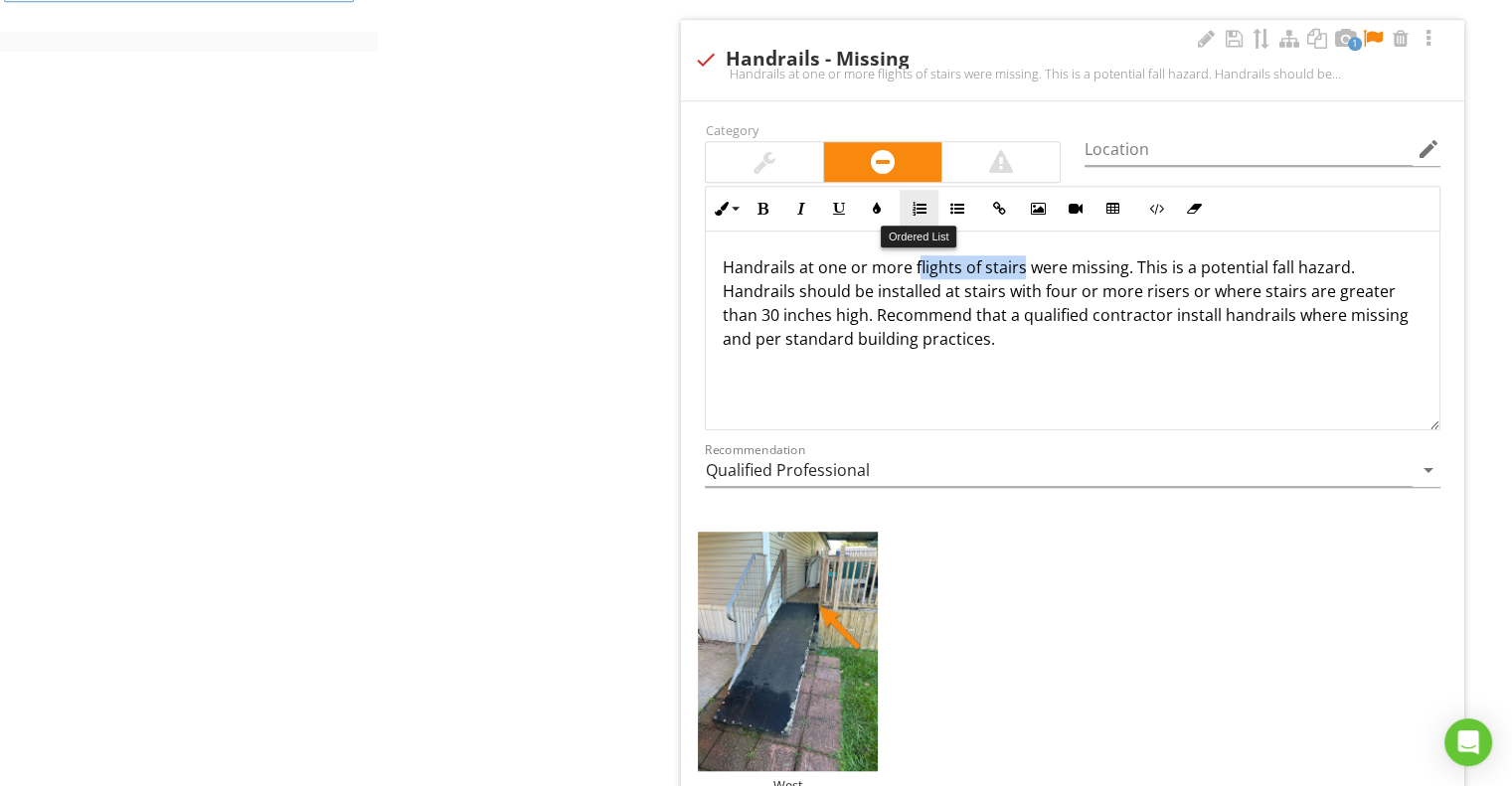 type 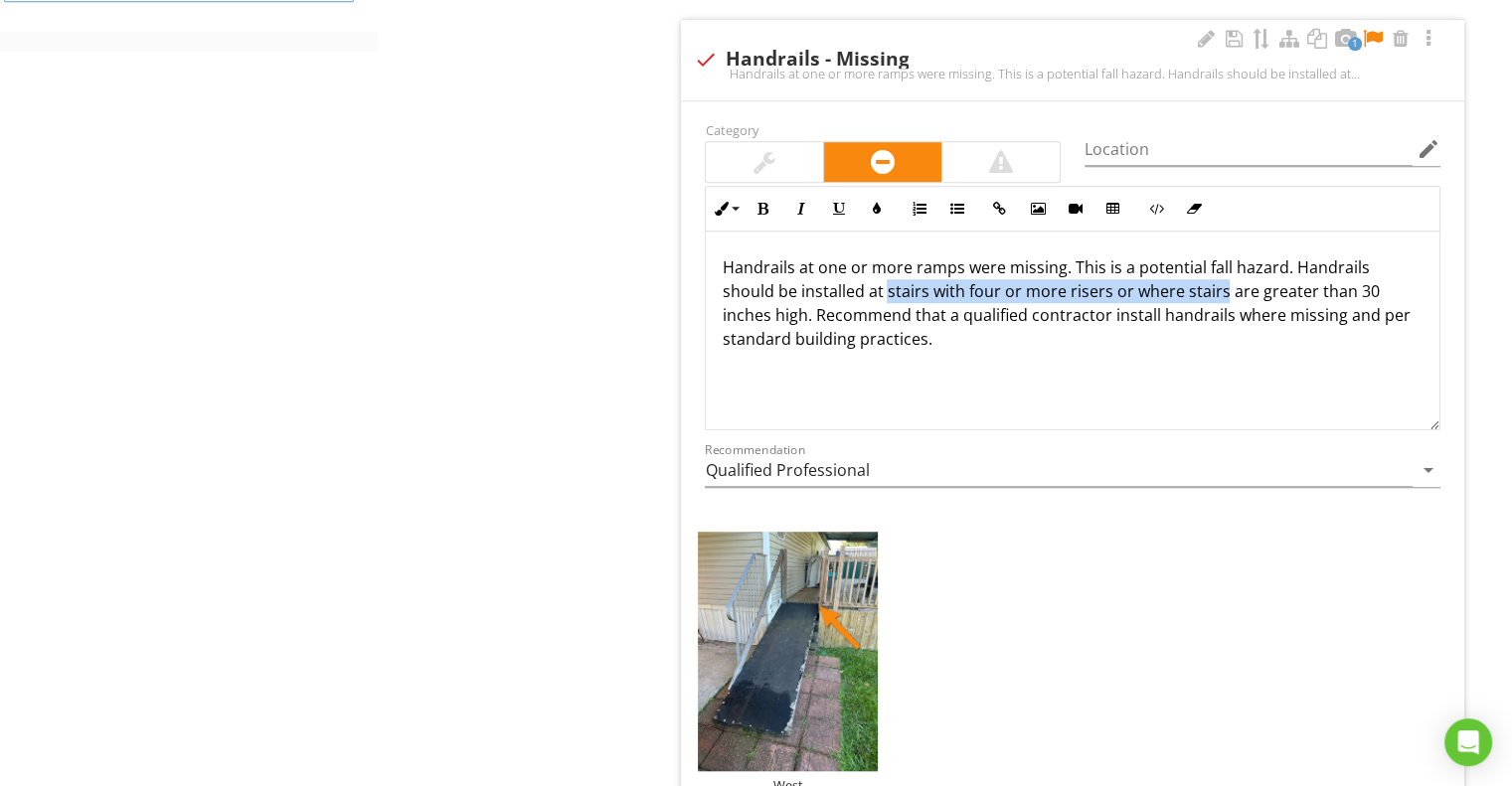 drag, startPoint x: 1220, startPoint y: 290, endPoint x: 884, endPoint y: 290, distance: 336 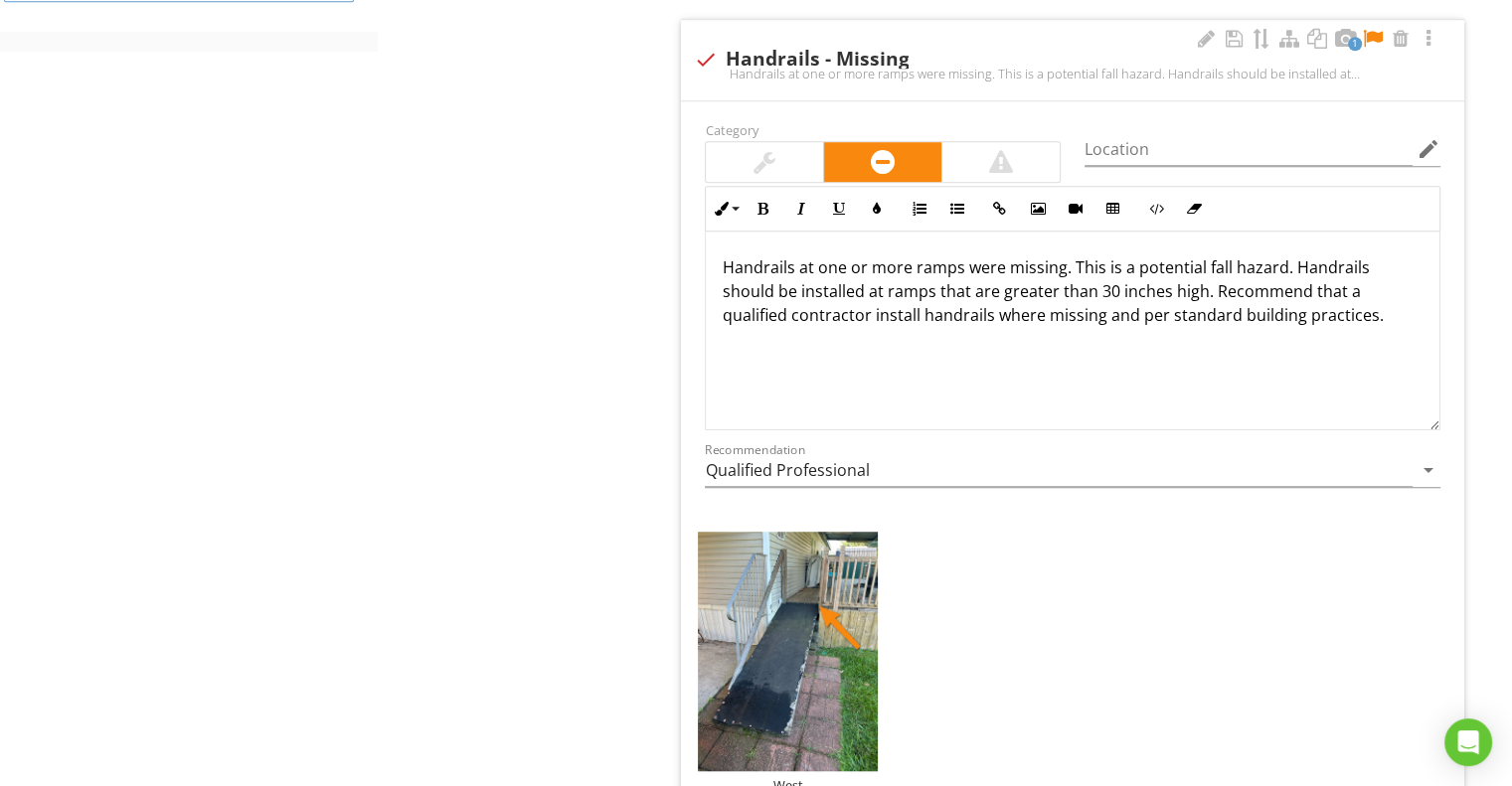 scroll, scrollTop: 0, scrollLeft: 0, axis: both 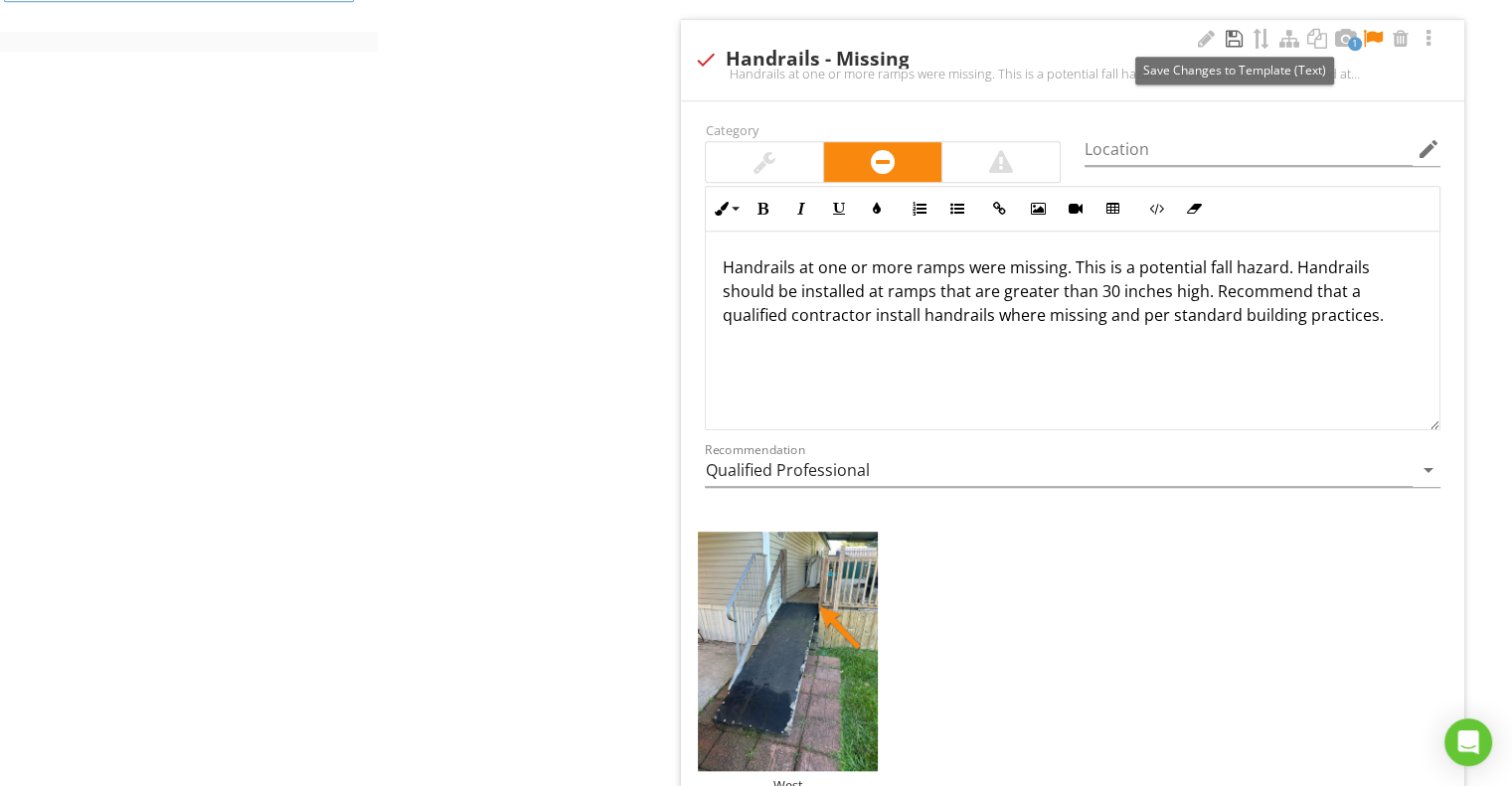 click at bounding box center [1234, 39] 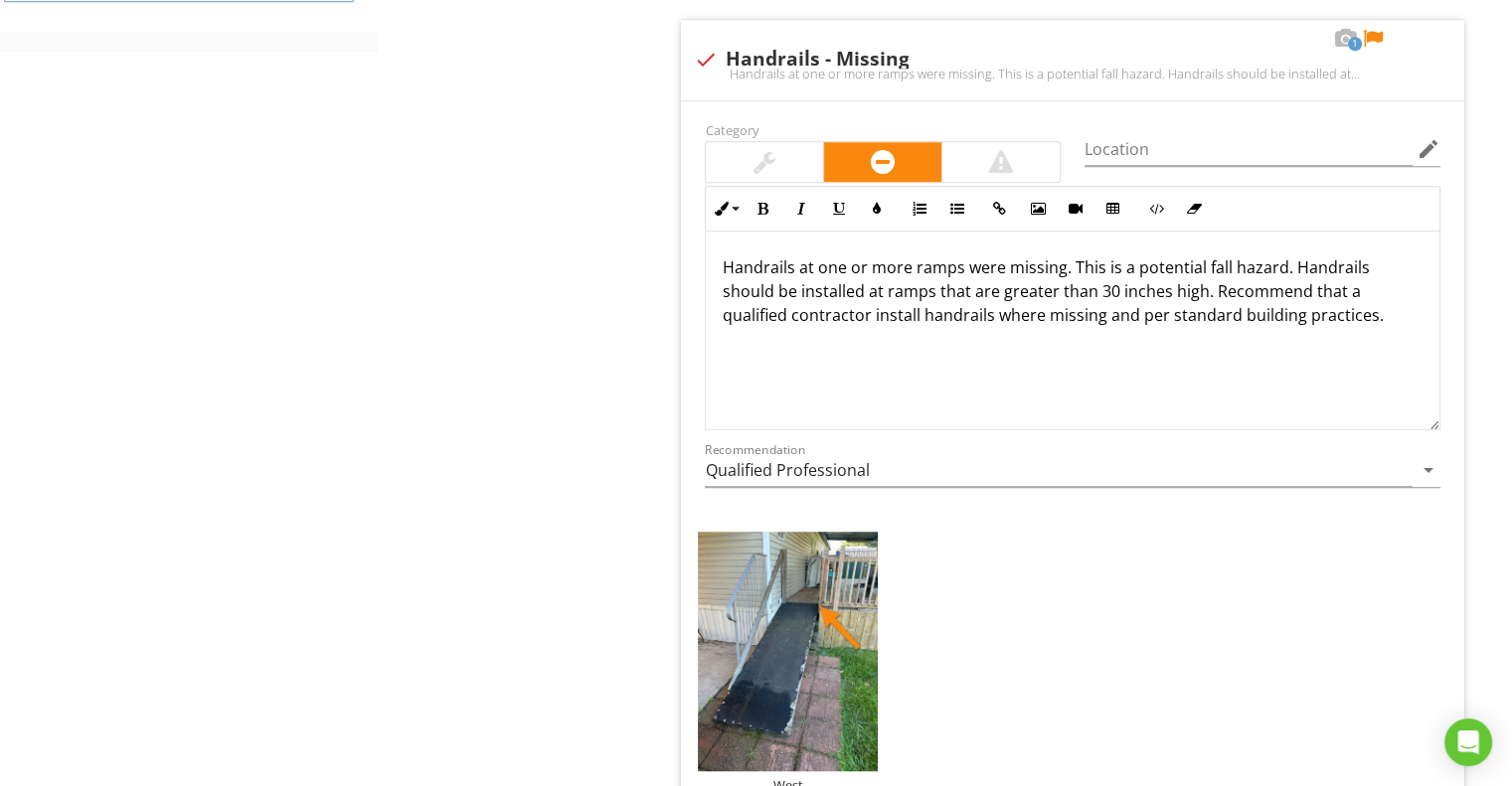 click on "Grounds
Soils / Drainage / Landscaping
Driveway/Sidewalks/Patios
Deck, Patio, Porch Covers
Stairs/Handrails
Trees
Ramp/Handrails
Item
Ramp/Handrails
Info
Information                 1
Exterior Ramp material
check_box Wood   check_box_outline_blank Plastic fiber   check_box_outline_blank Concrete   check_box_outline_blank Metal   check_box_outline_blank Masonry   check_box_outline_blank N/A   check_box_outline_blank Other   check_box_outline_blank Paving stones   check_box_outline_blank Tile   check_box_outline_blank Fiberglass         OTHER
Ramp Condition
check_box Appeared serviceable" at bounding box center (944, 1545) 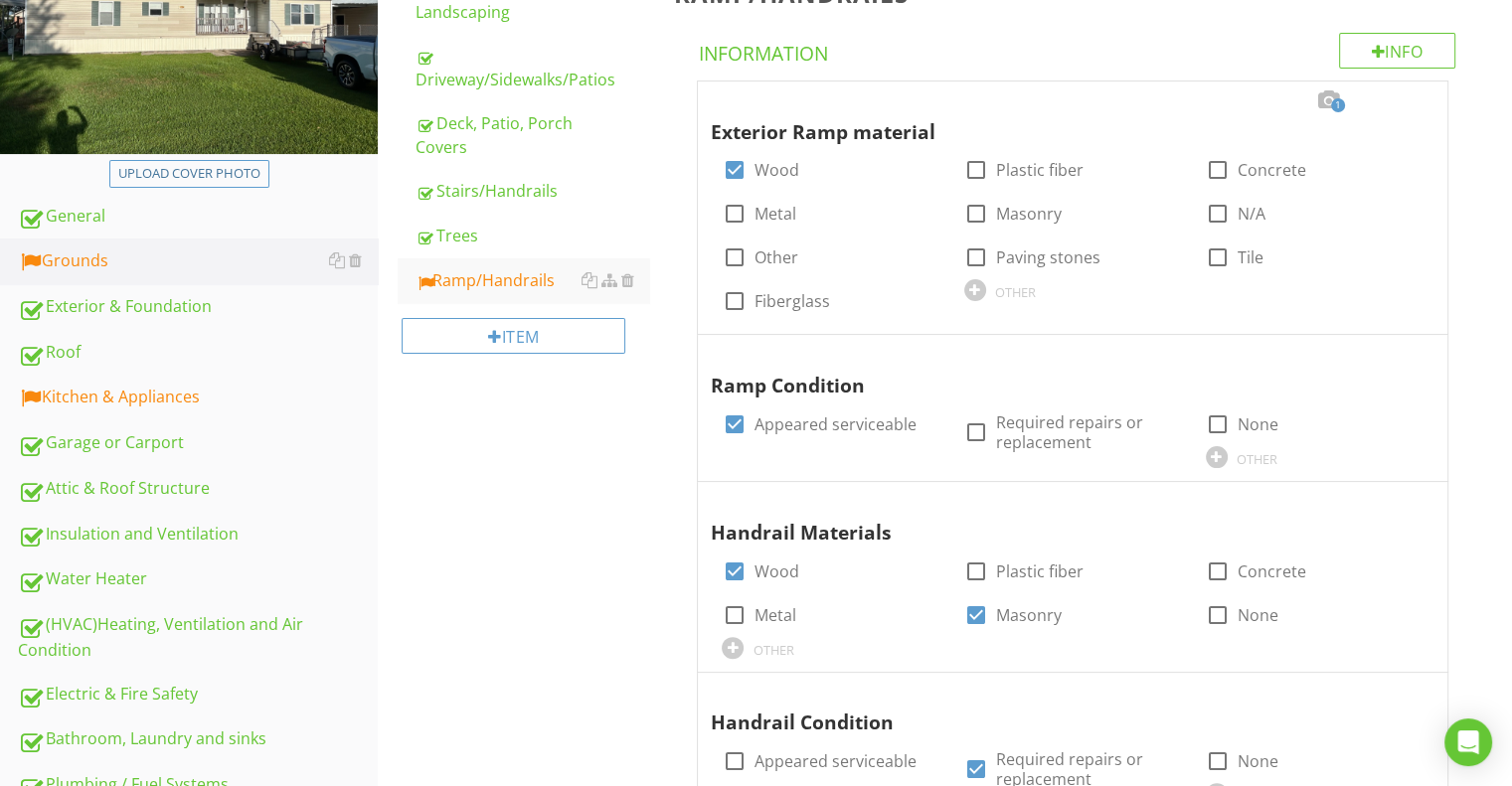 scroll, scrollTop: 322, scrollLeft: 0, axis: vertical 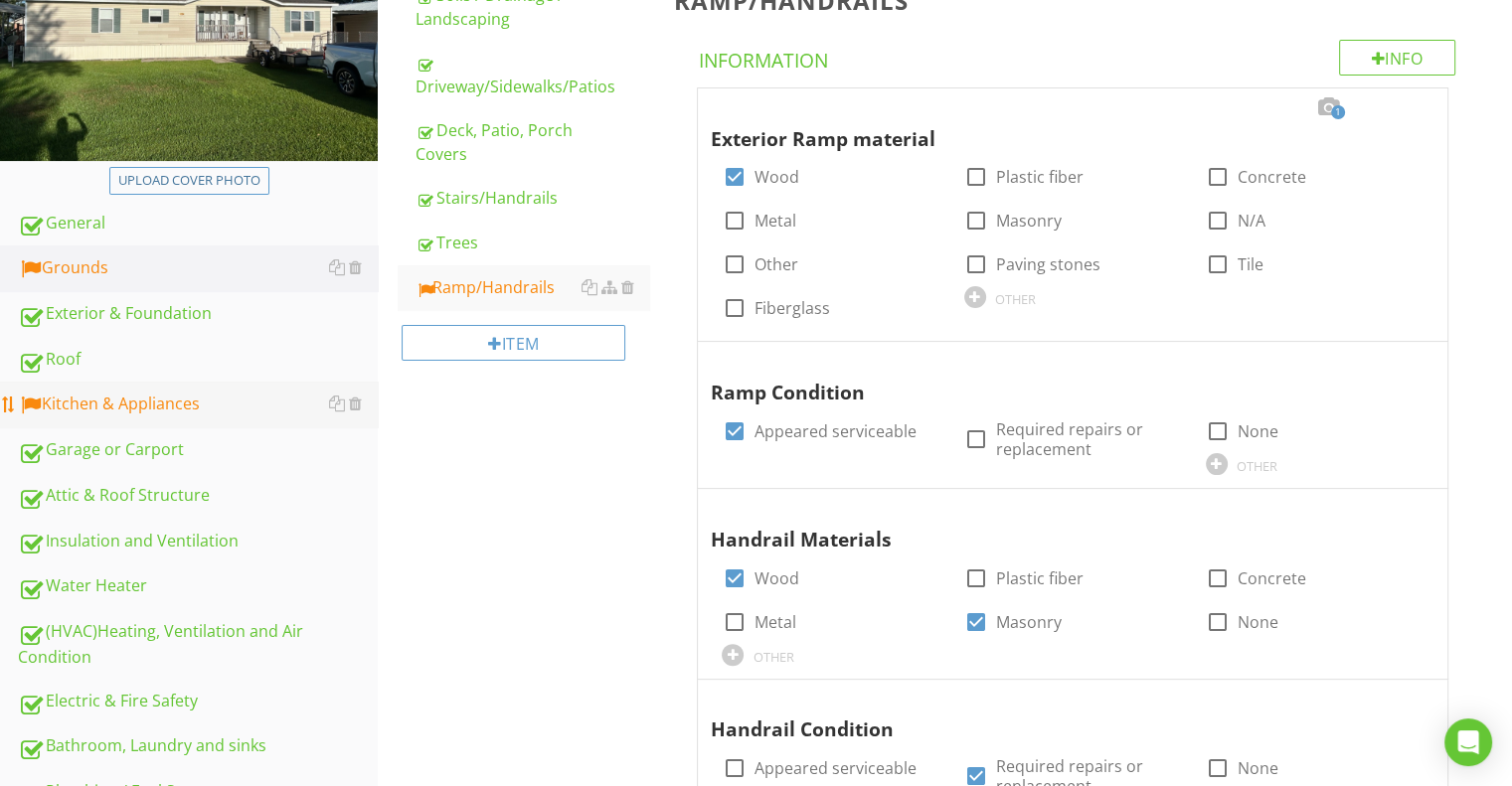 click on "Kitchen & Appliances" at bounding box center (198, 404) 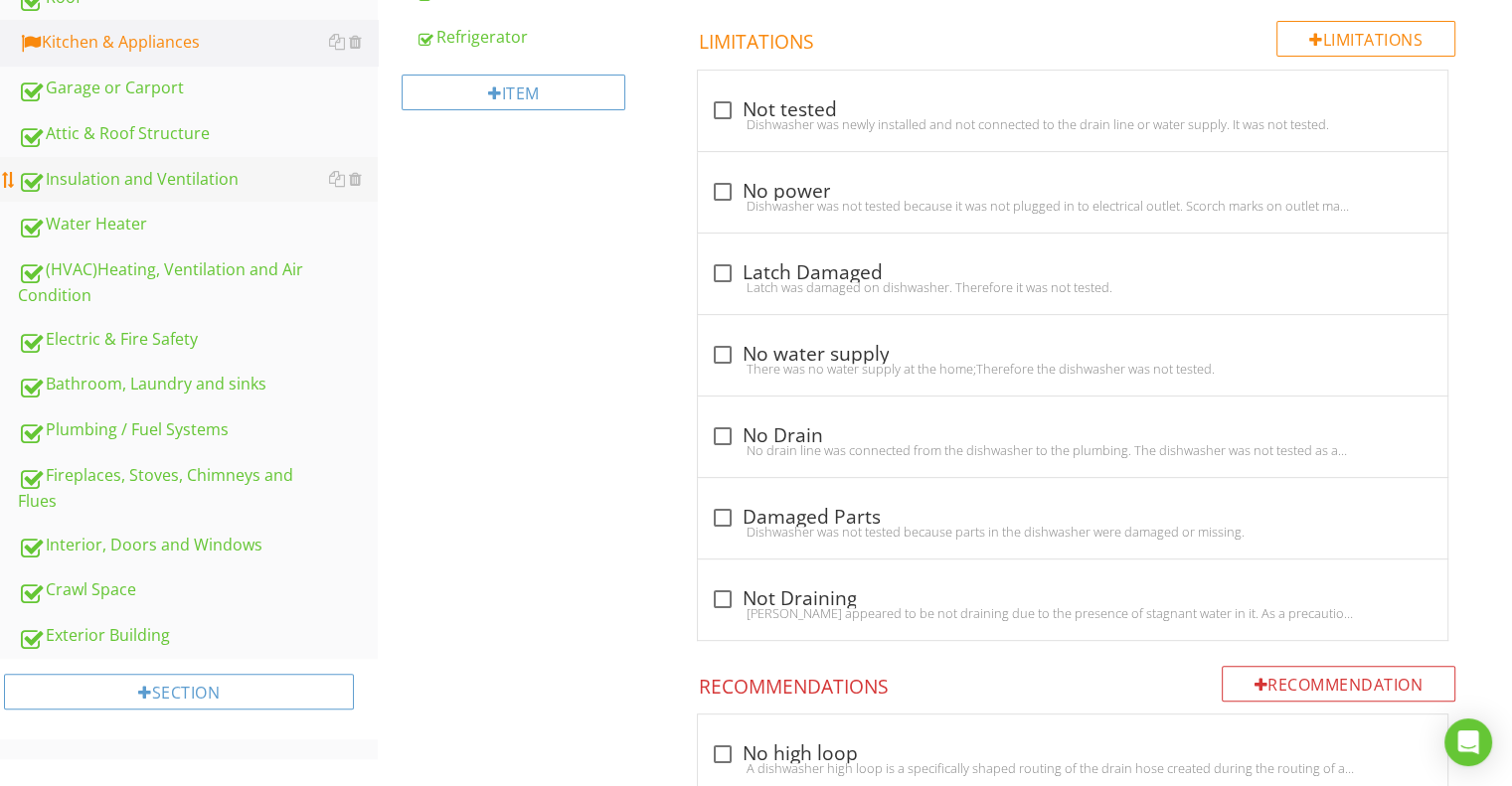 scroll, scrollTop: 688, scrollLeft: 0, axis: vertical 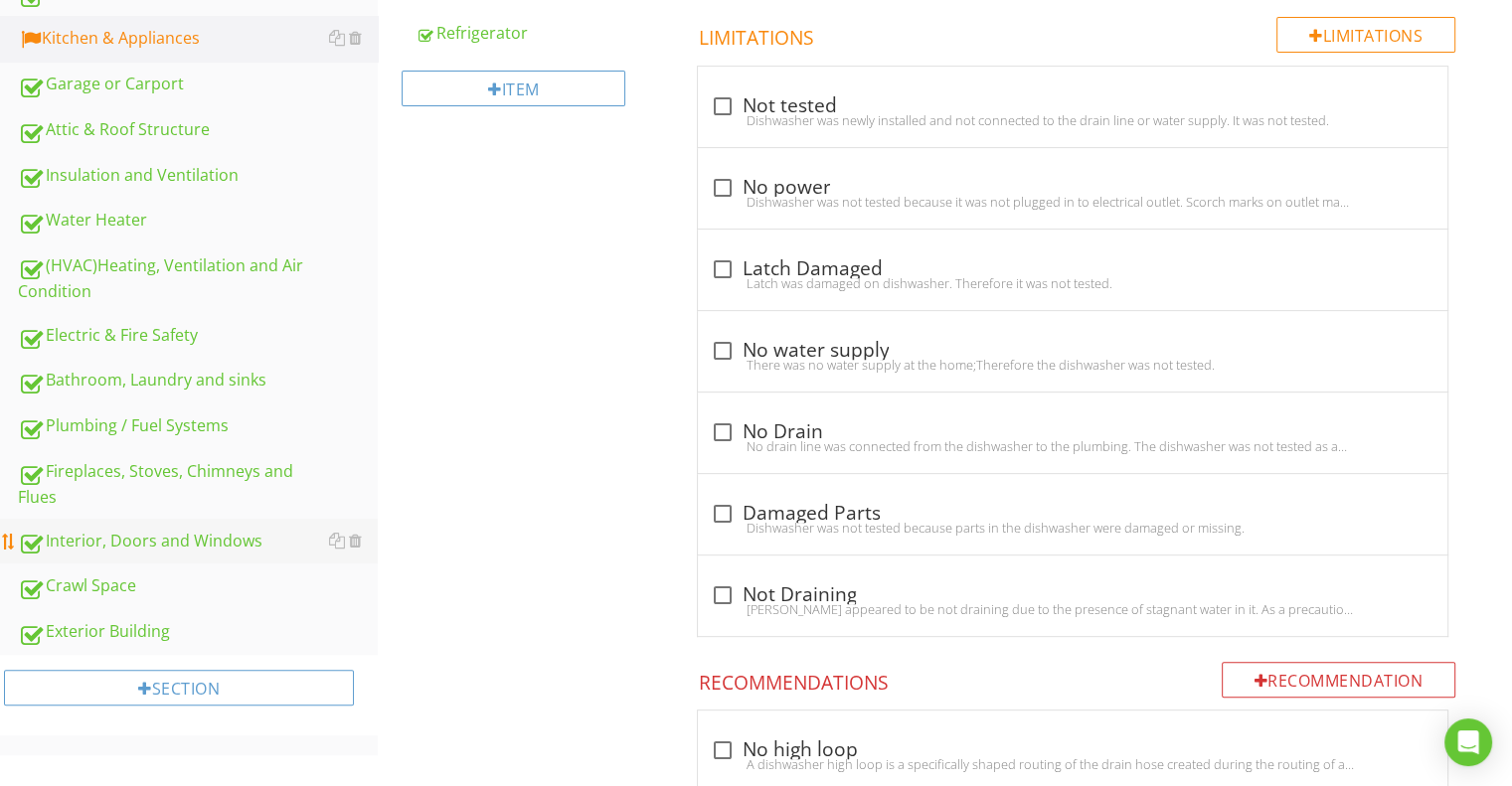 click on "Interior, Doors and Windows" at bounding box center [198, 542] 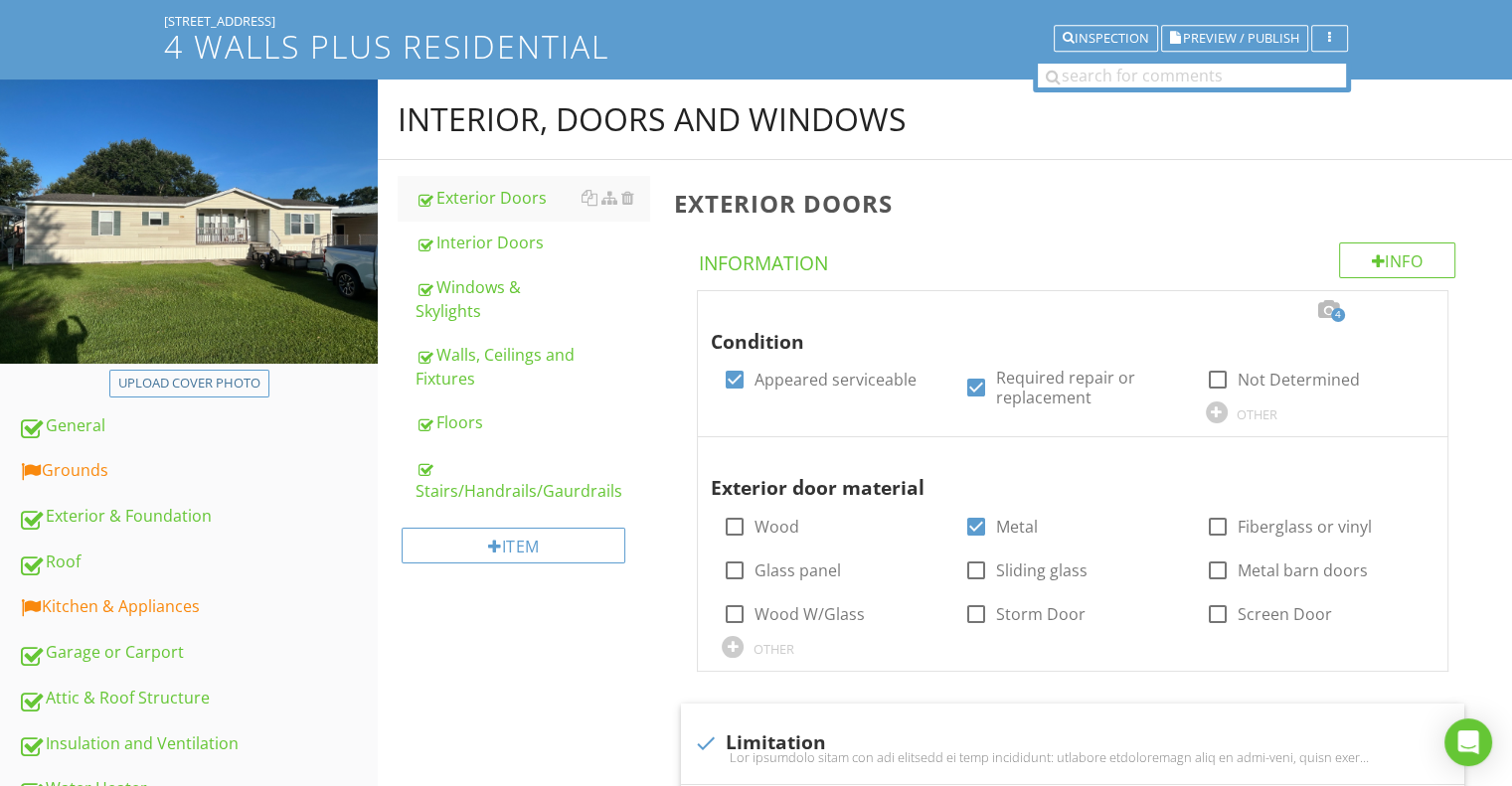 scroll, scrollTop: 119, scrollLeft: 0, axis: vertical 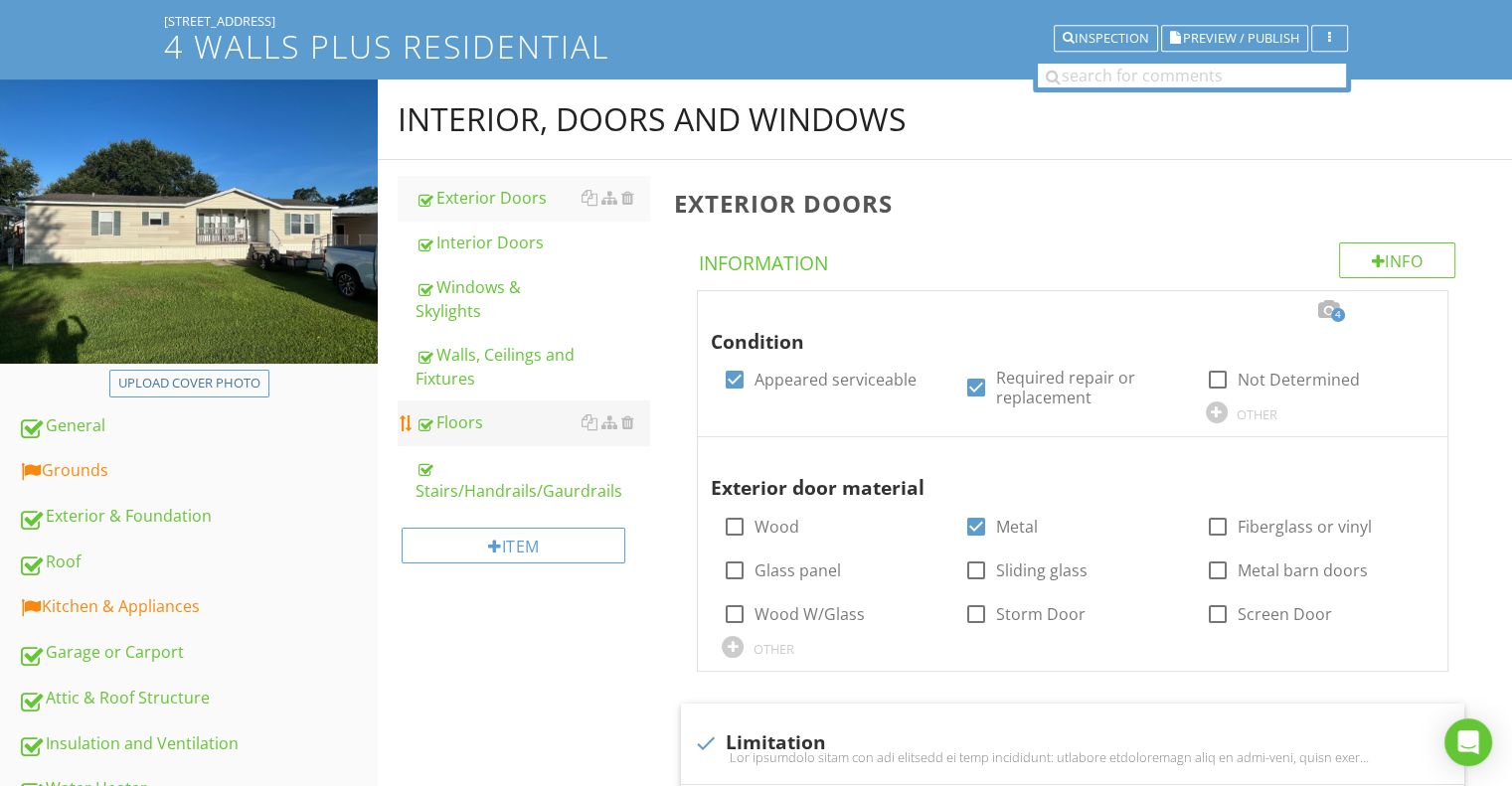 click on "Floors" at bounding box center [532, 422] 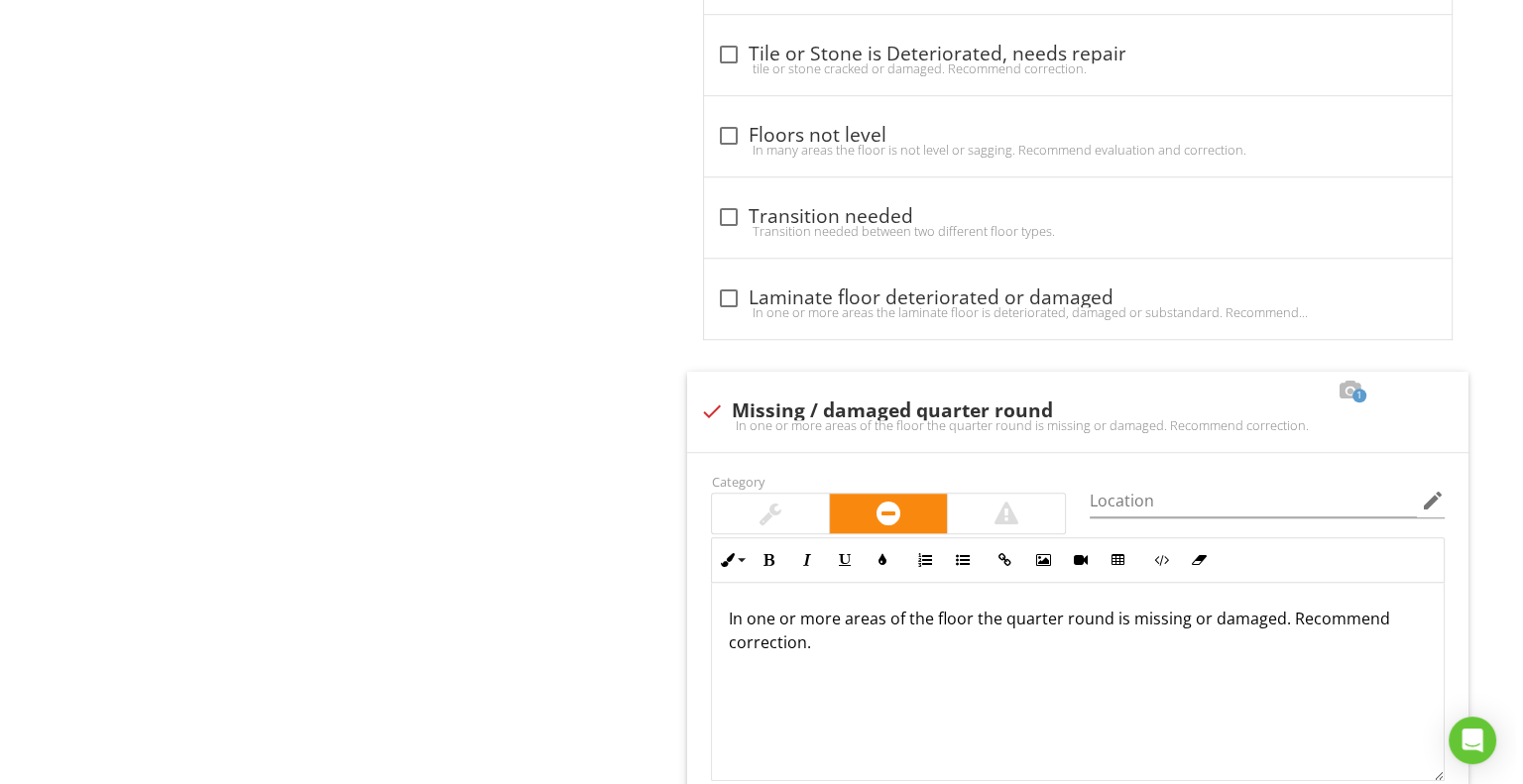 scroll, scrollTop: 1460, scrollLeft: 0, axis: vertical 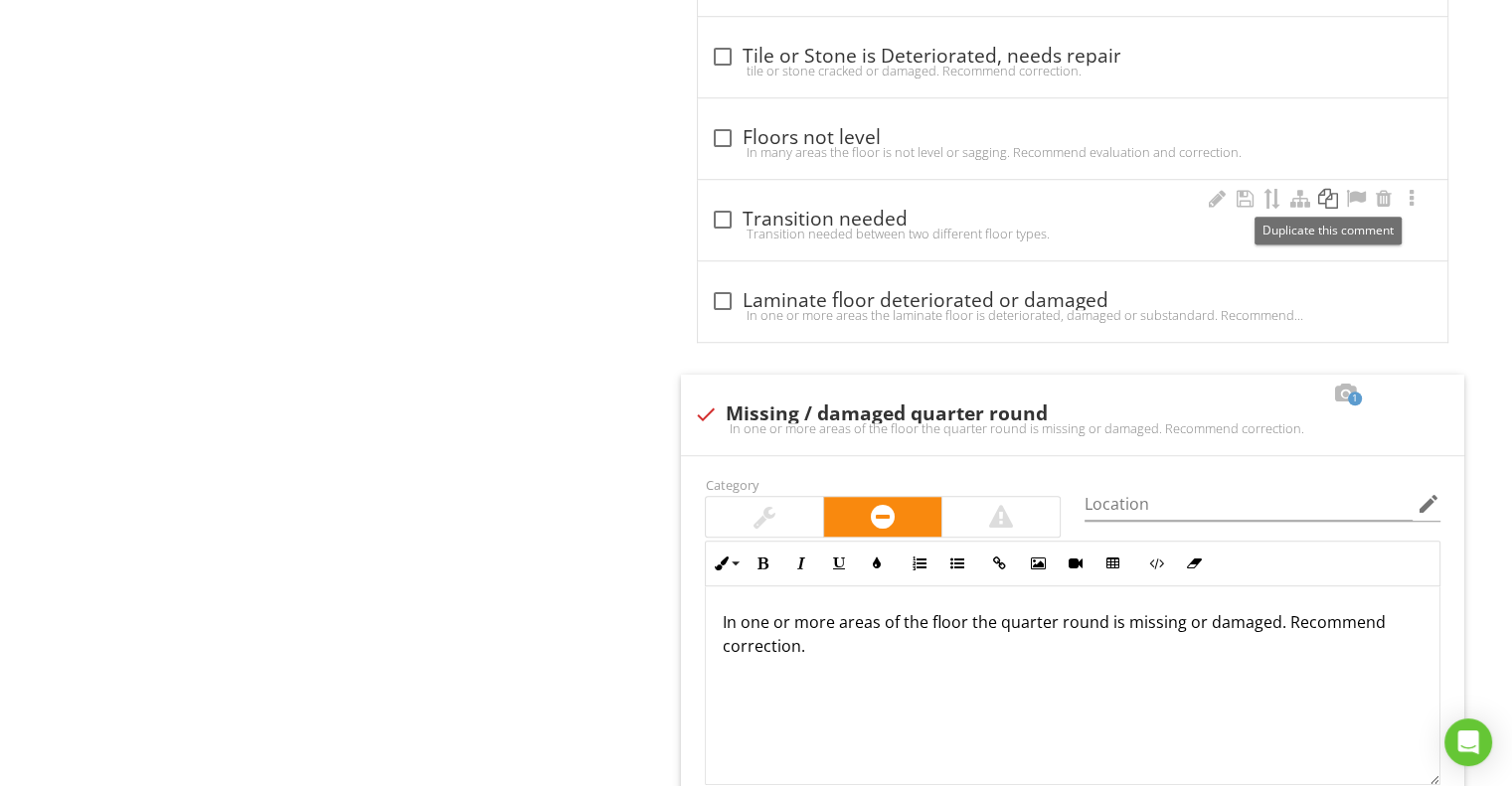 click at bounding box center [1328, 199] 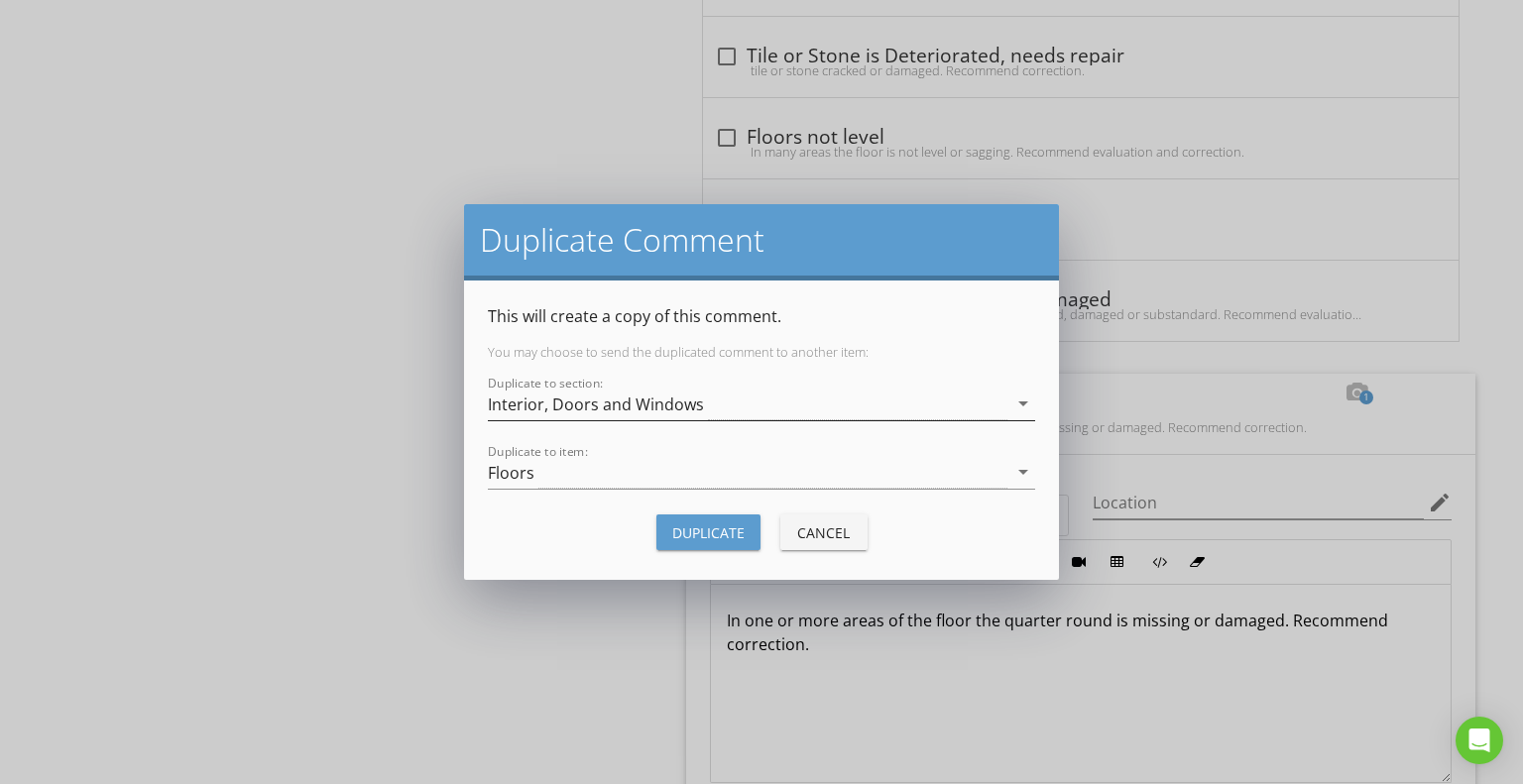 click on "Interior, Doors and Windows" at bounding box center [596, 404] 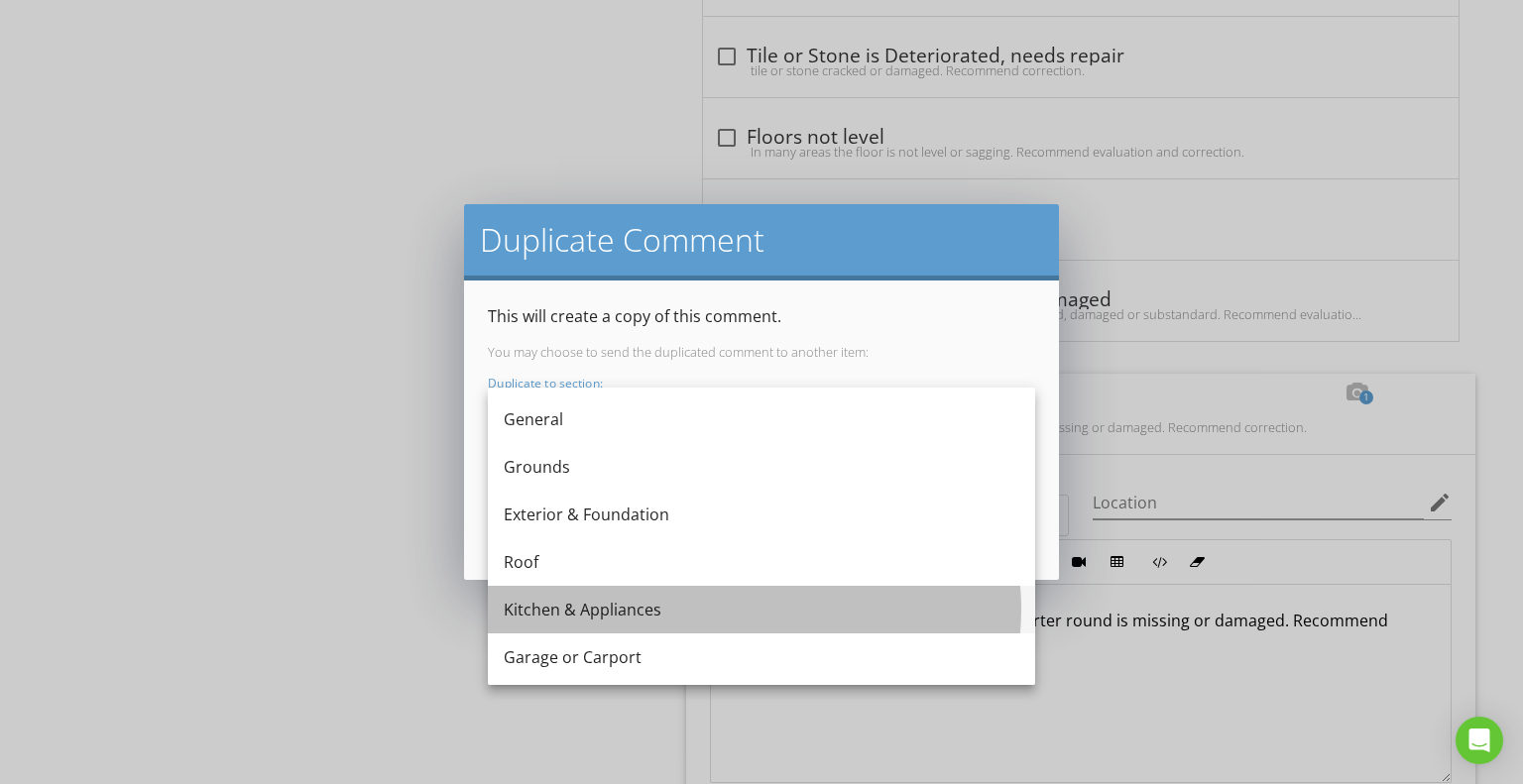 click on "Kitchen & Appliances" at bounding box center [762, 610] 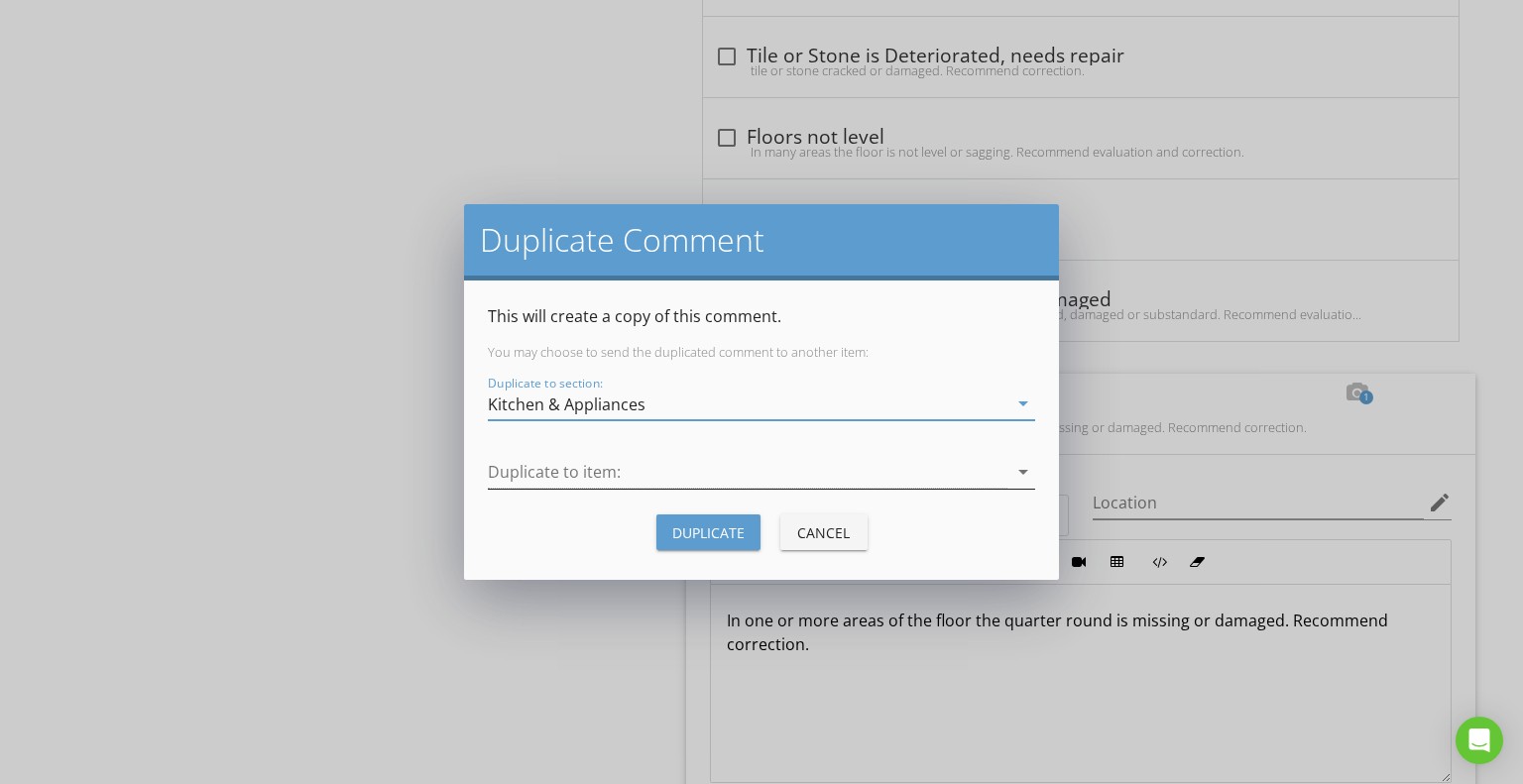 click at bounding box center [748, 472] 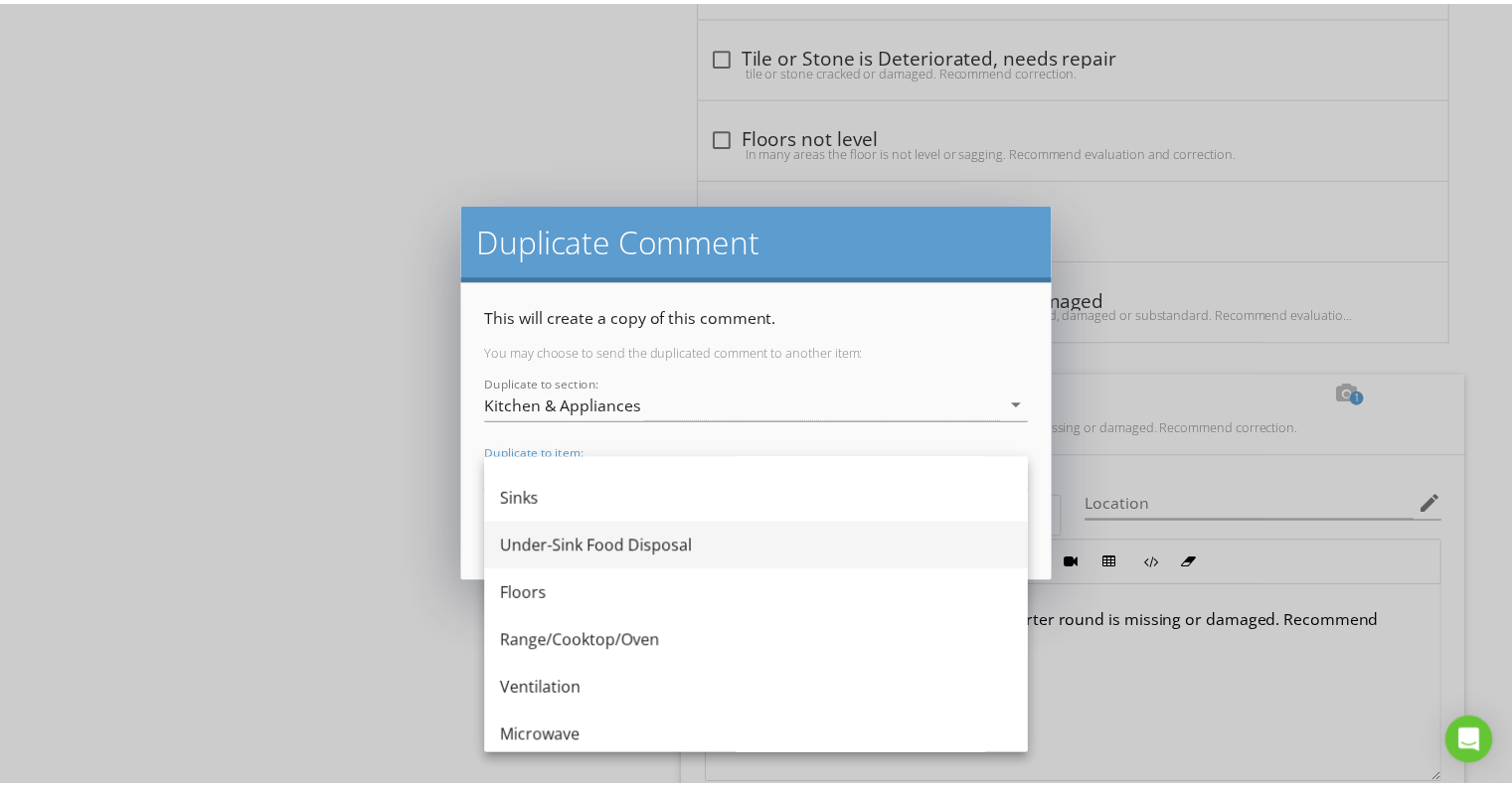 scroll, scrollTop: 87, scrollLeft: 0, axis: vertical 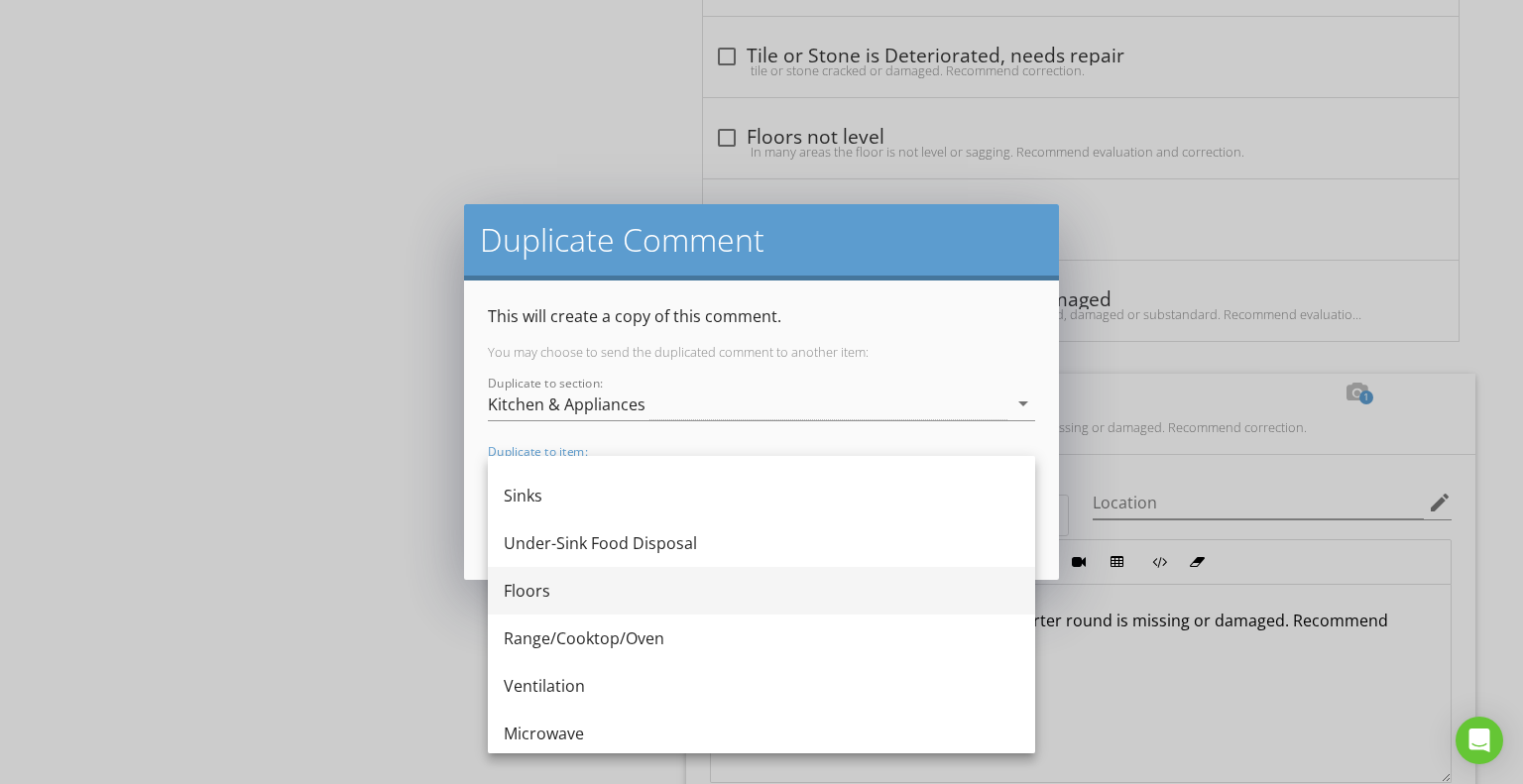 click on "Floors" at bounding box center (762, 591) 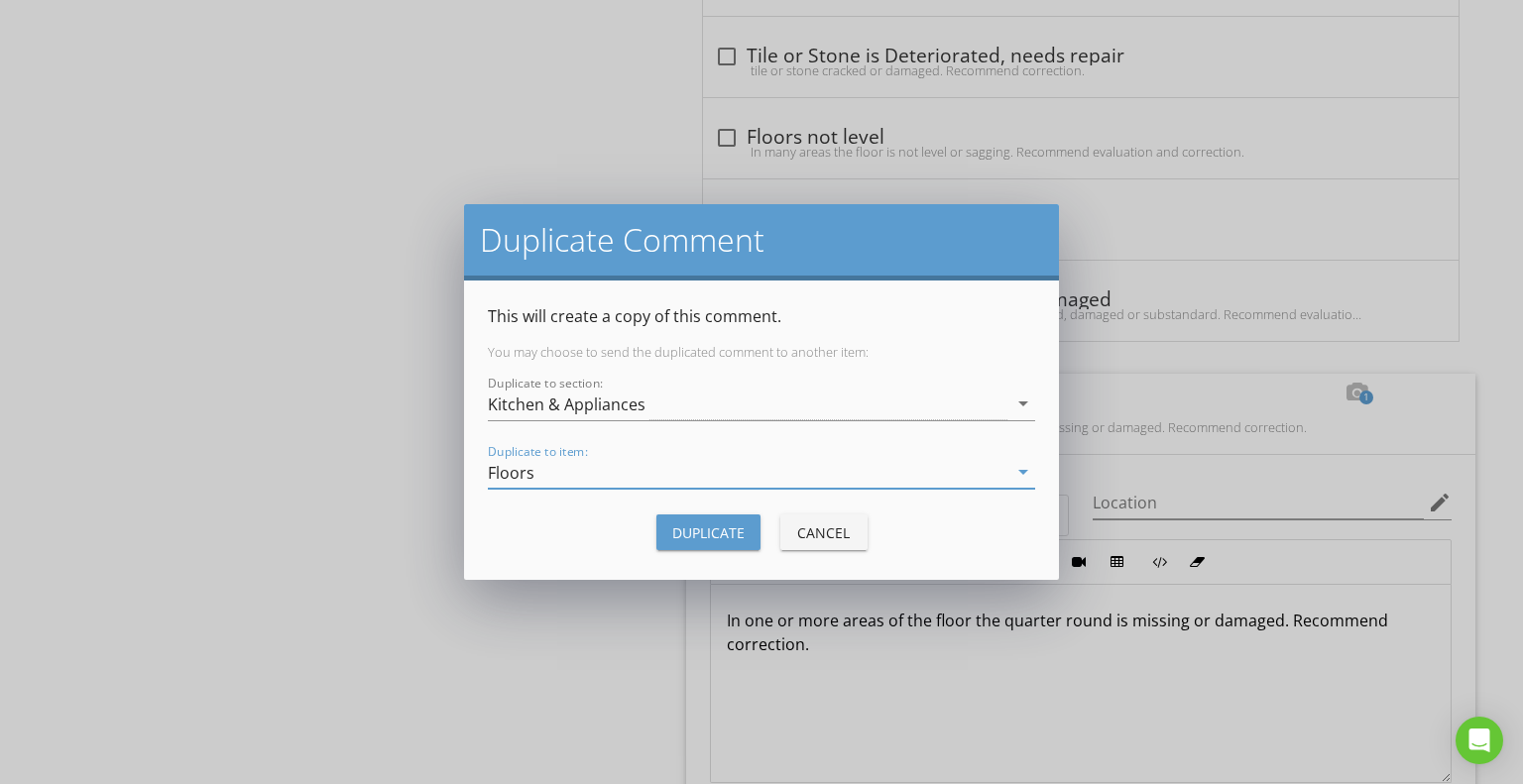 click on "Duplicate" at bounding box center [708, 532] 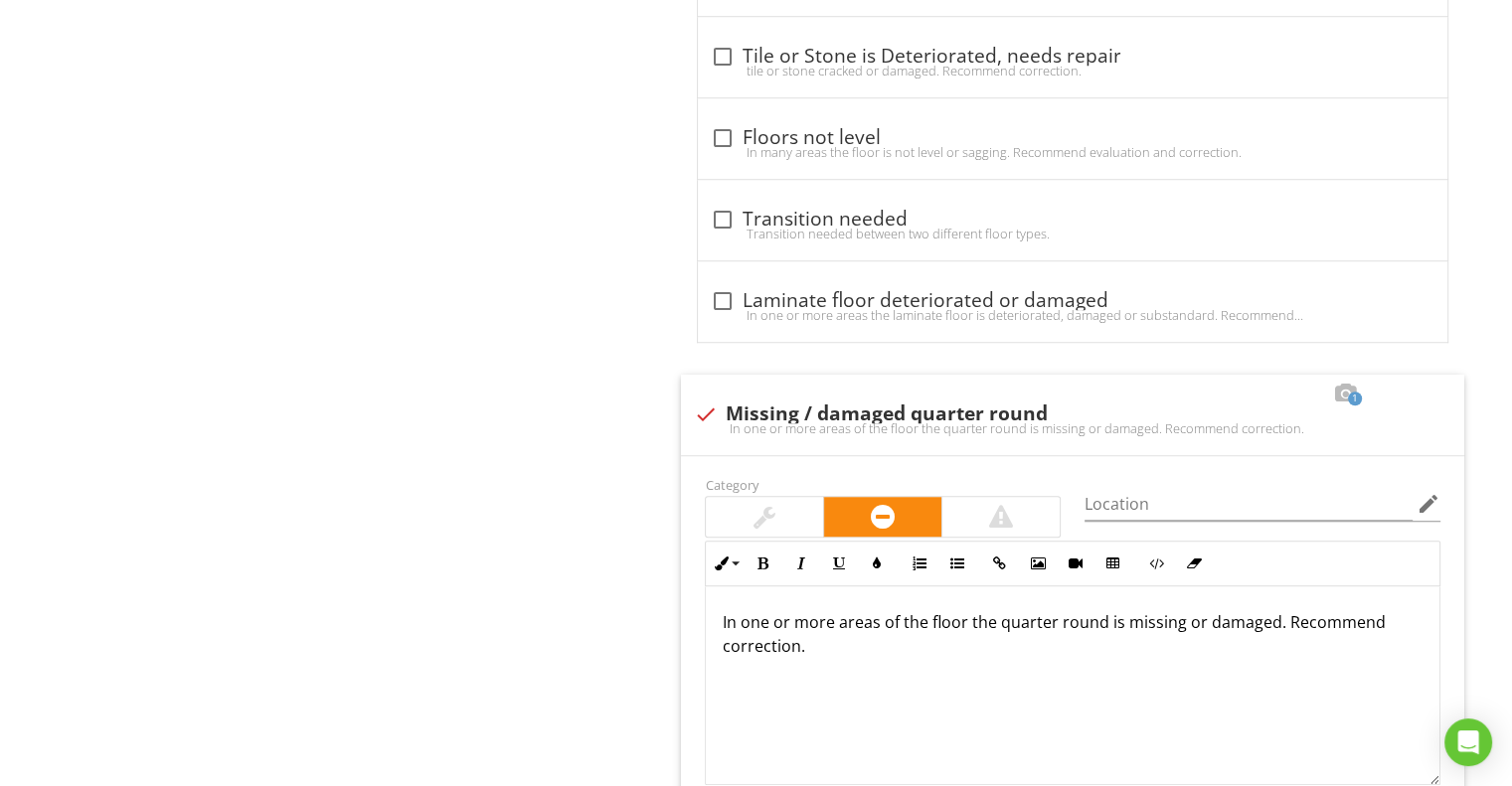 click on "Interior, Doors and Windows
Exterior Doors
Interior Doors
Windows & Skylights
Walls, Ceilings and Fixtures
Floors
Stairs/Handrails/Gaurdrails
Item
Floors
Info
Information
Condition
check_box Appeared serviceable   check_box_outline_blank Required repairs or replacement   check_box_outline_blank Not Determined   check_box_outline_blank Not determined         OTHER
Concrete slab condition
check_box_outline_blank Appeared serviceable   check_box_outline_blank Required repairs or replacement   check_box N/A   check_box_outline_blank Require Evaluation         OTHER" at bounding box center [944, 1544] 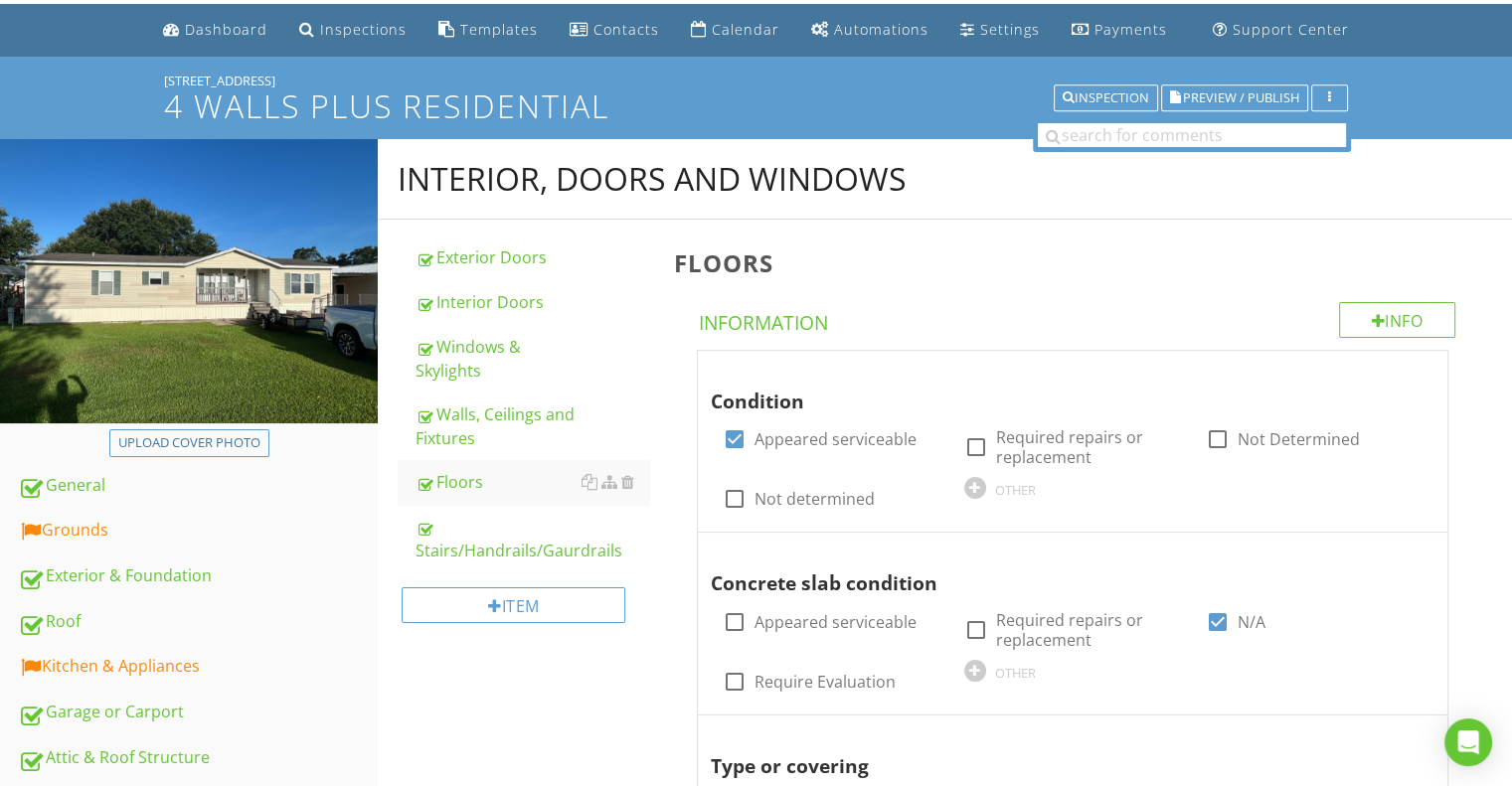 scroll, scrollTop: 60, scrollLeft: 0, axis: vertical 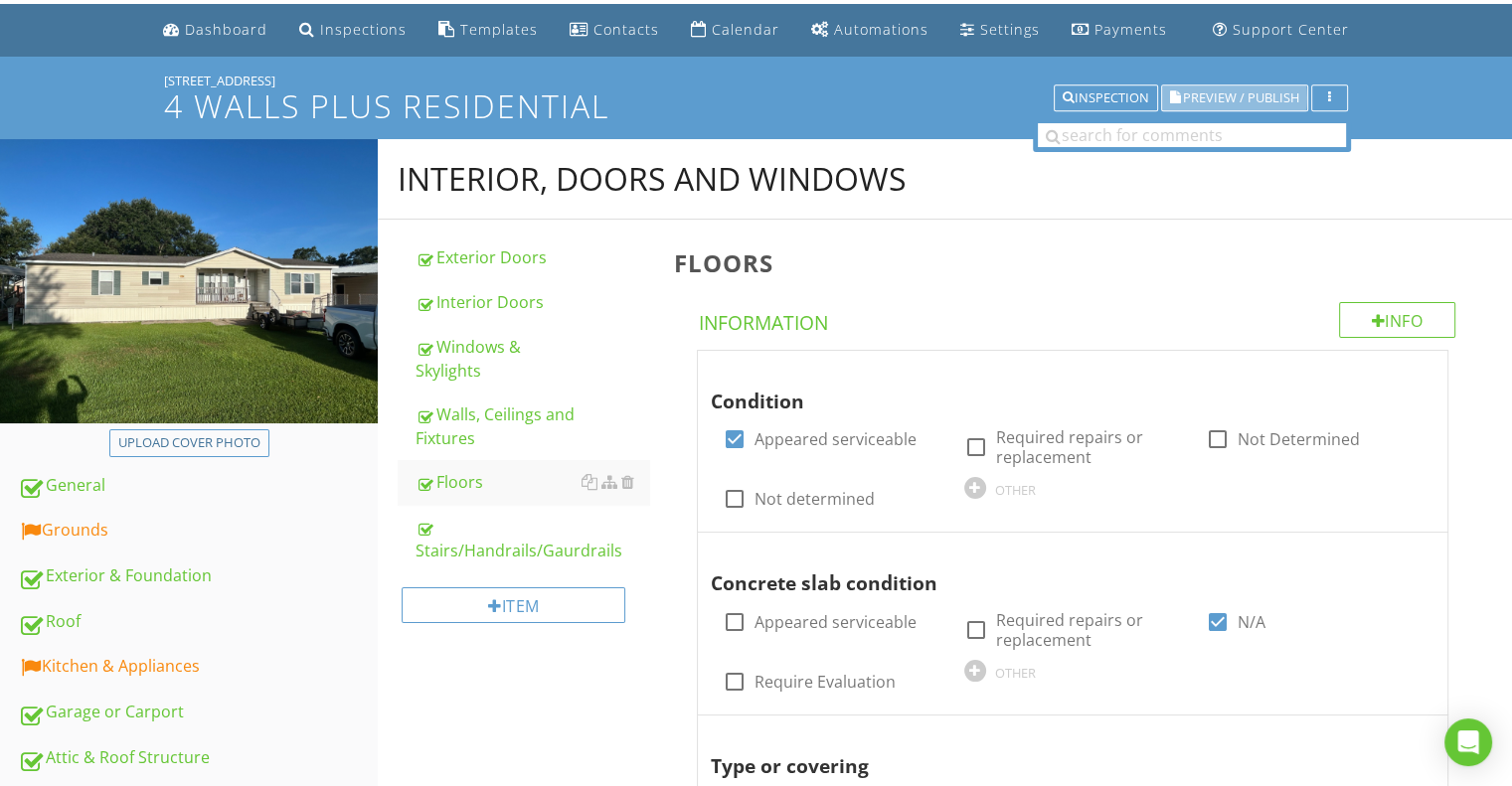 click on "Preview / Publish" at bounding box center (1241, 97) 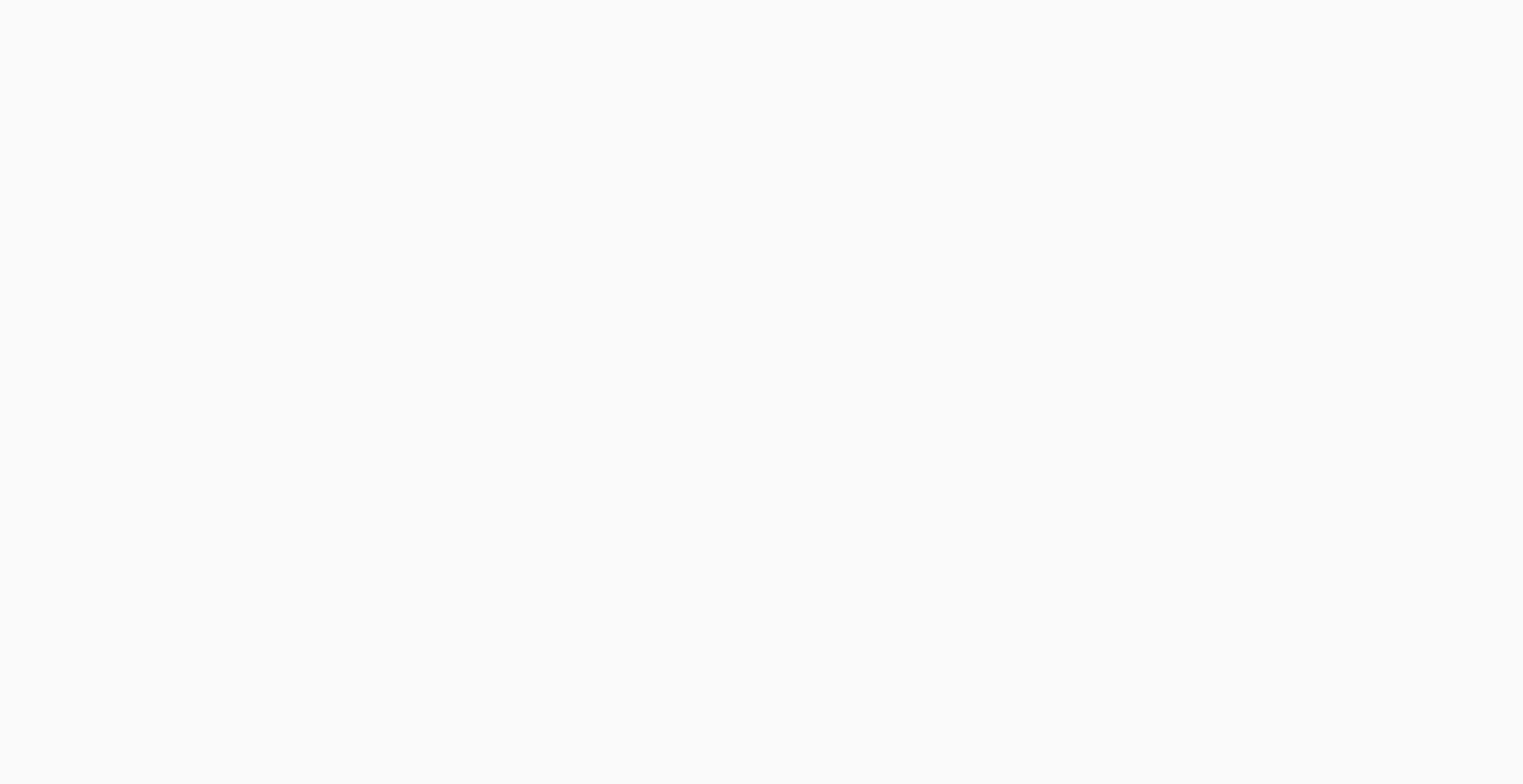scroll, scrollTop: 0, scrollLeft: 0, axis: both 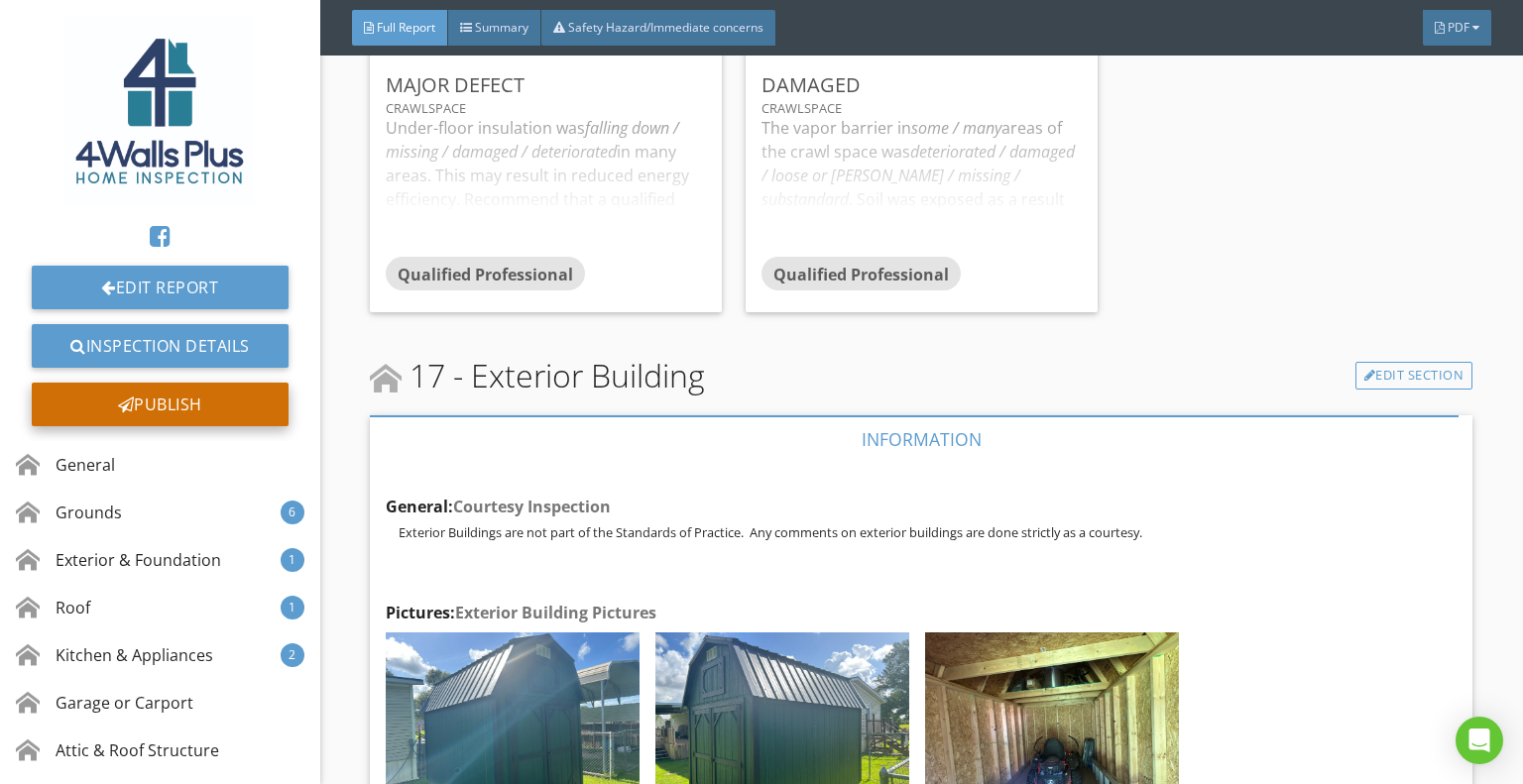 click on "Publish" at bounding box center (160, 404) 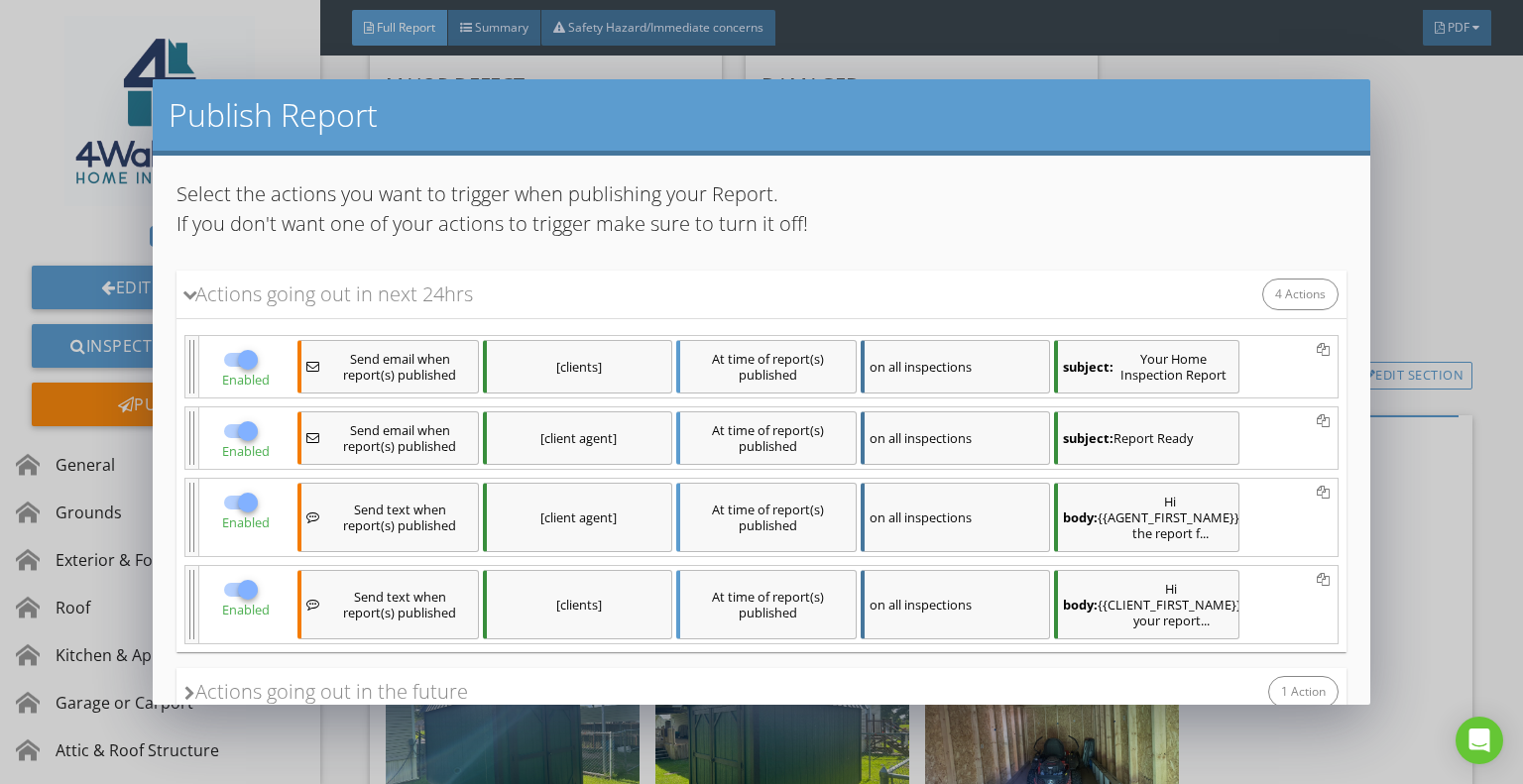 scroll, scrollTop: 131, scrollLeft: 0, axis: vertical 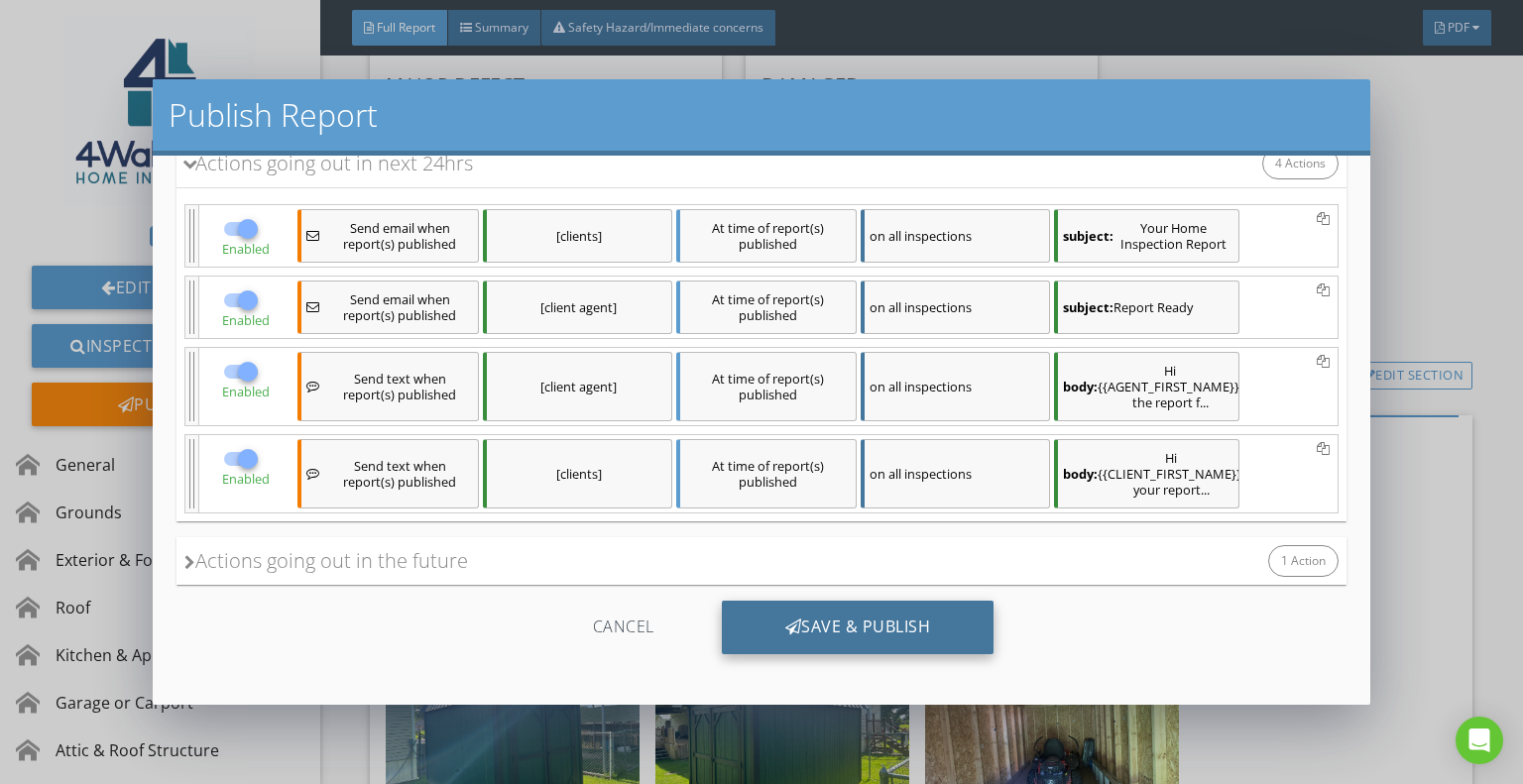 click on "Save & Publish" at bounding box center [858, 627] 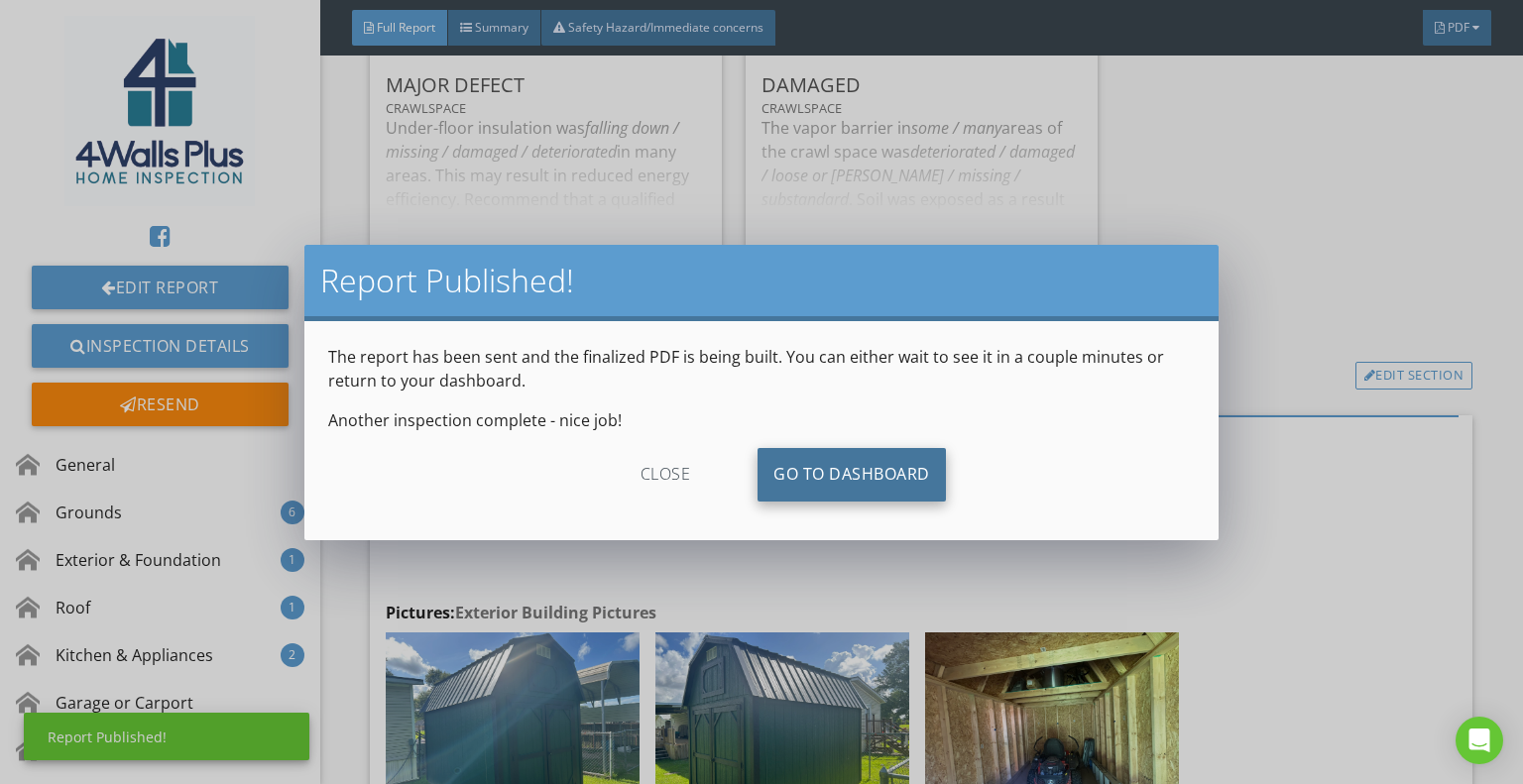 click on "Go To Dashboard" at bounding box center (852, 475) 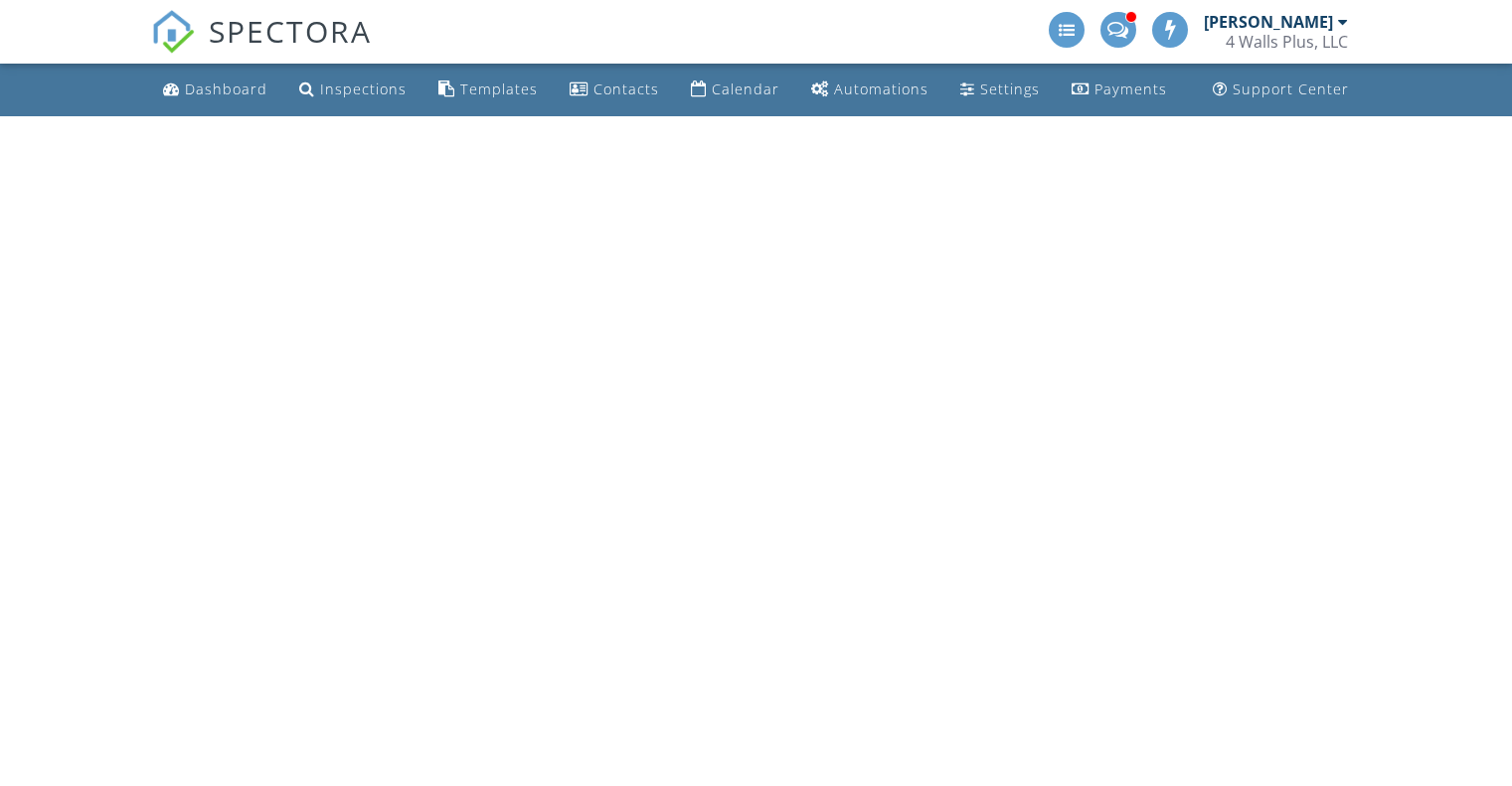 scroll, scrollTop: 0, scrollLeft: 0, axis: both 